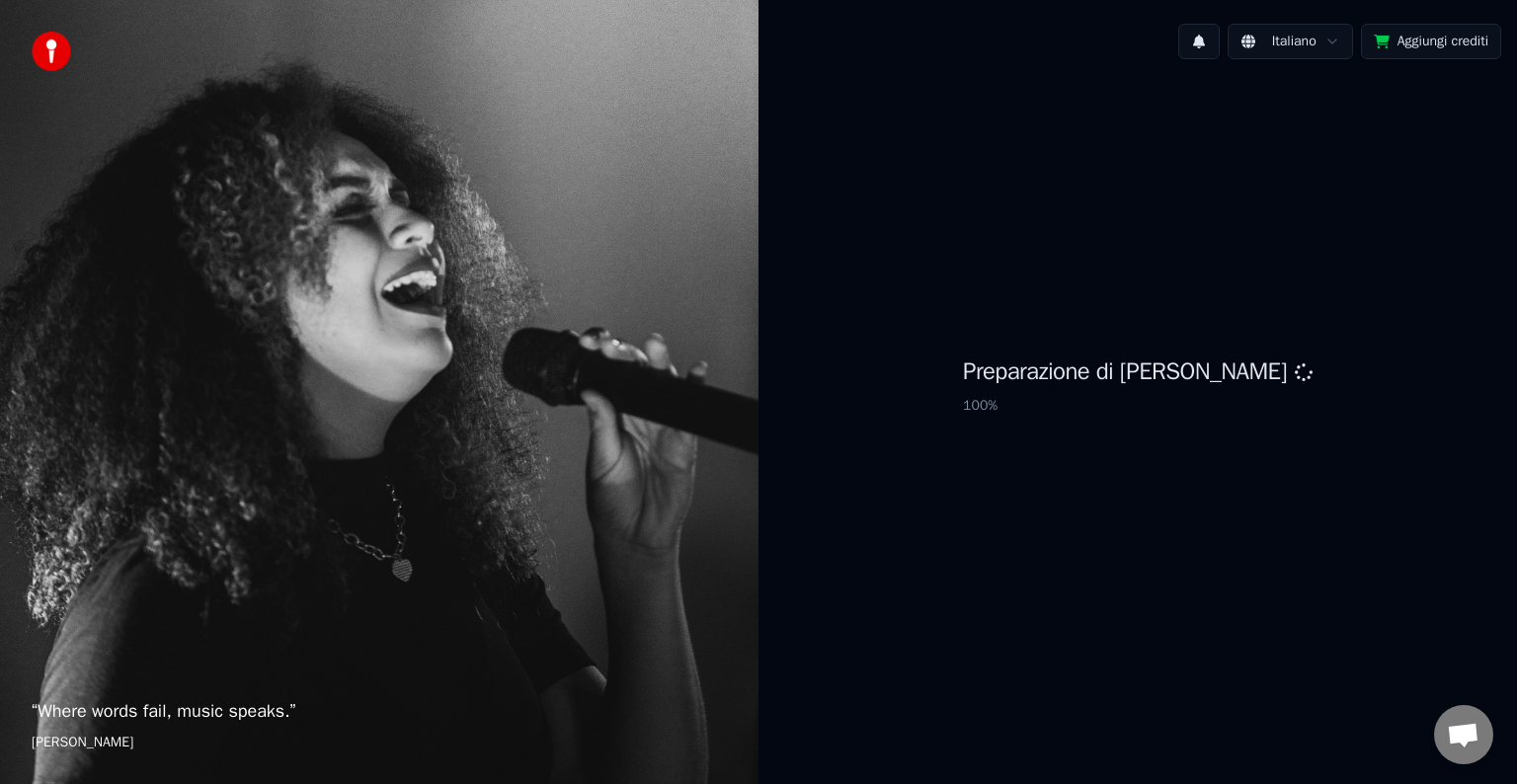 scroll, scrollTop: 0, scrollLeft: 0, axis: both 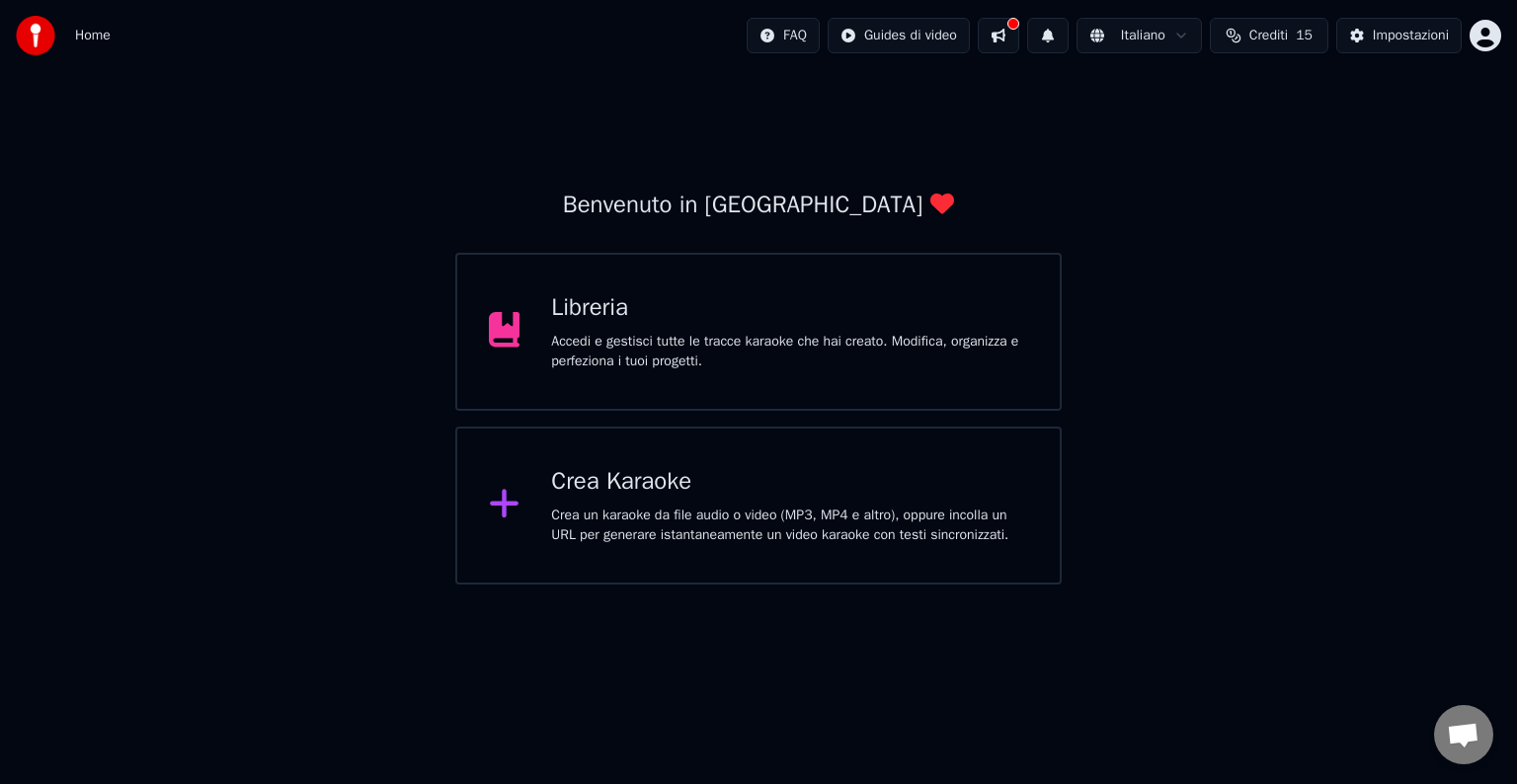 click on "Crea Karaoke" at bounding box center (789, 482) 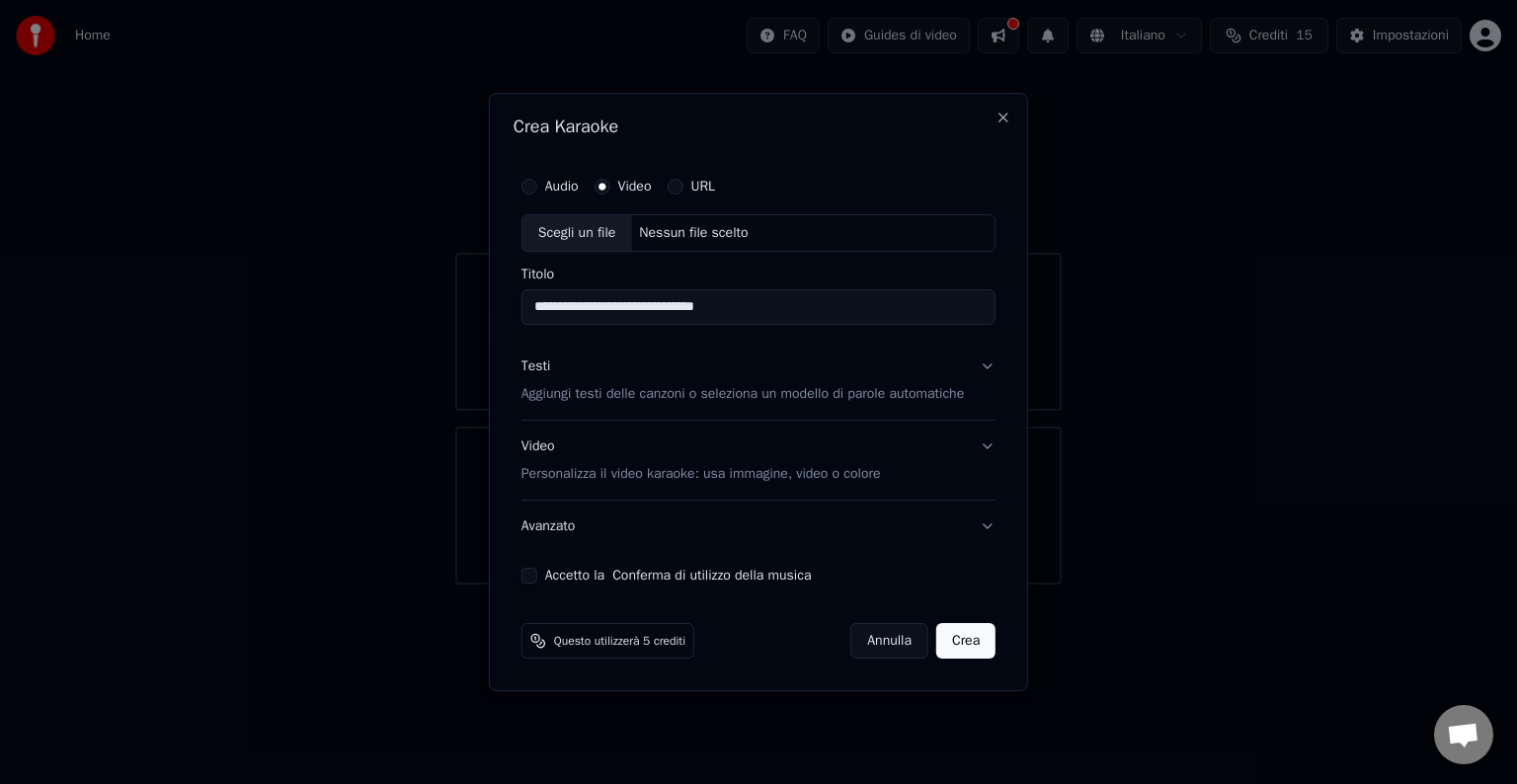 type on "**********" 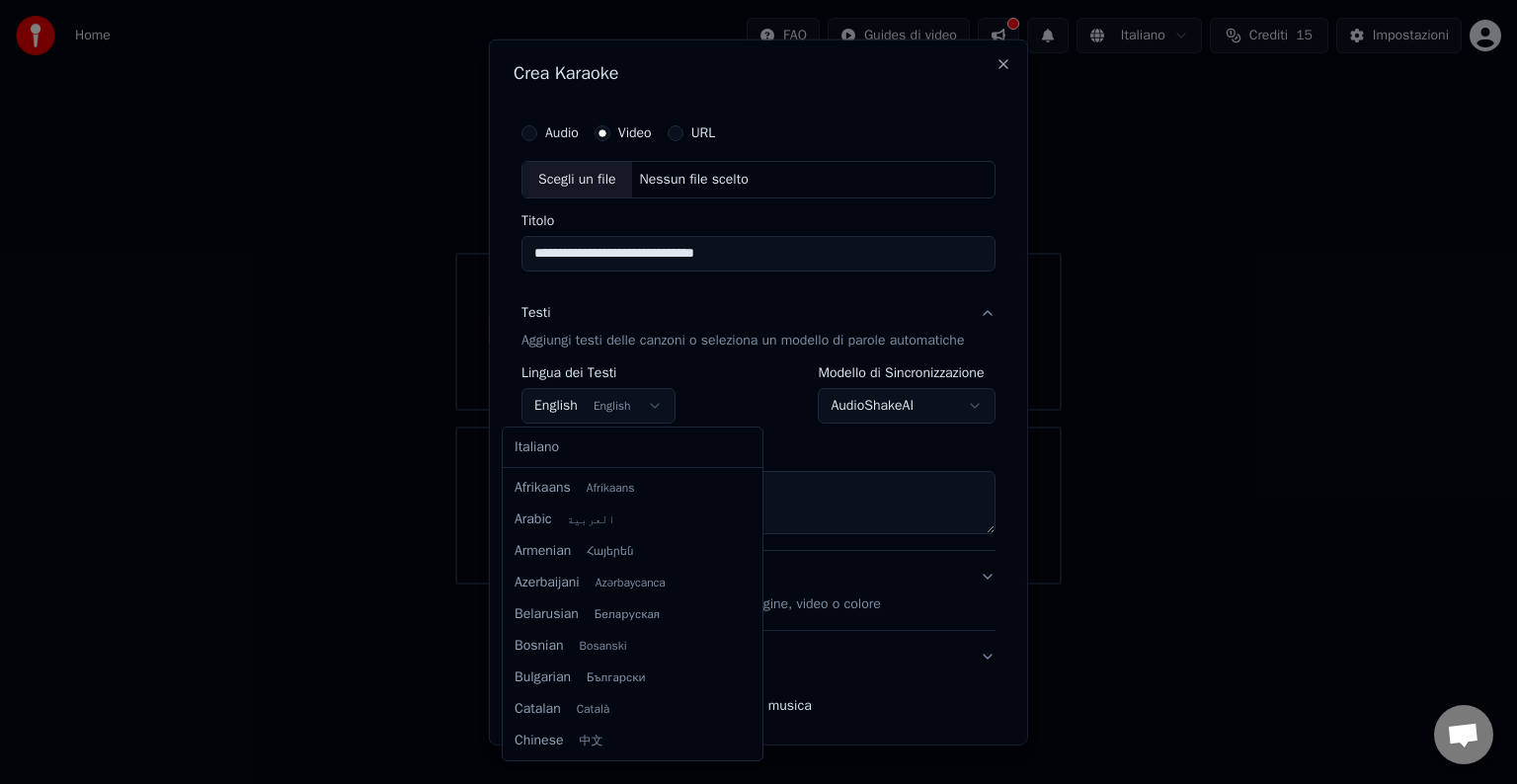 click on "**********" at bounding box center [758, 292] 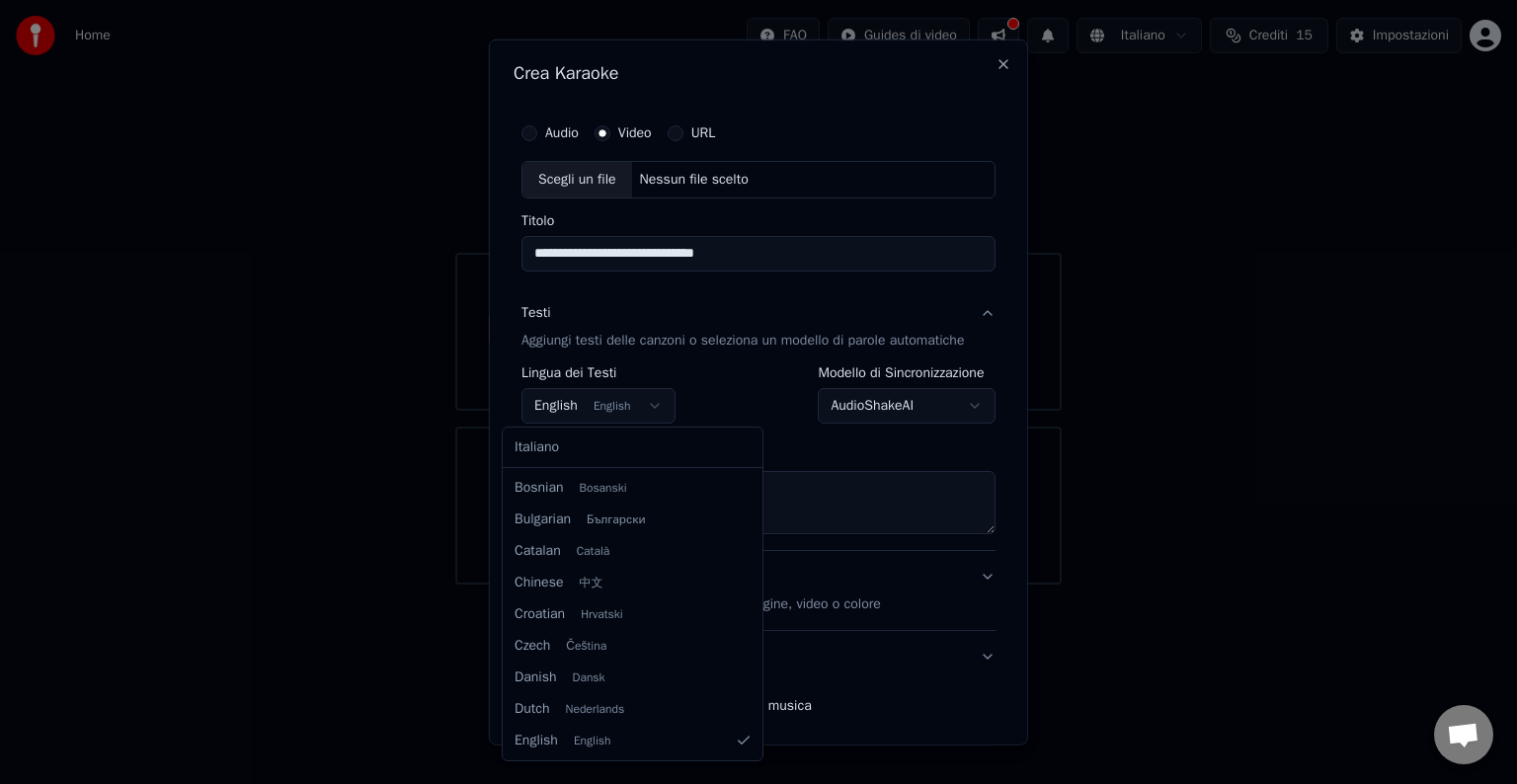 select on "**" 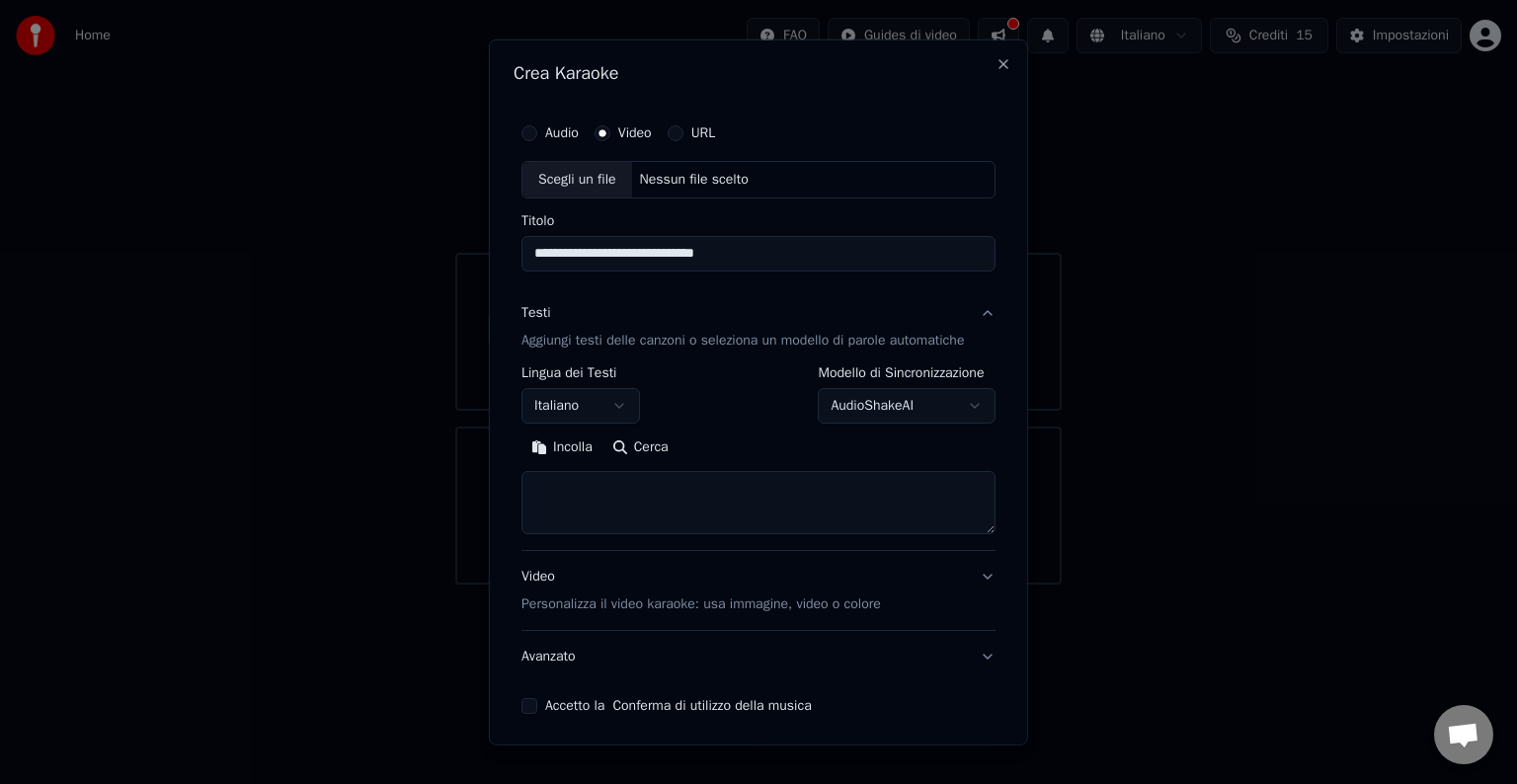 click on "Incolla" at bounding box center (562, 447) 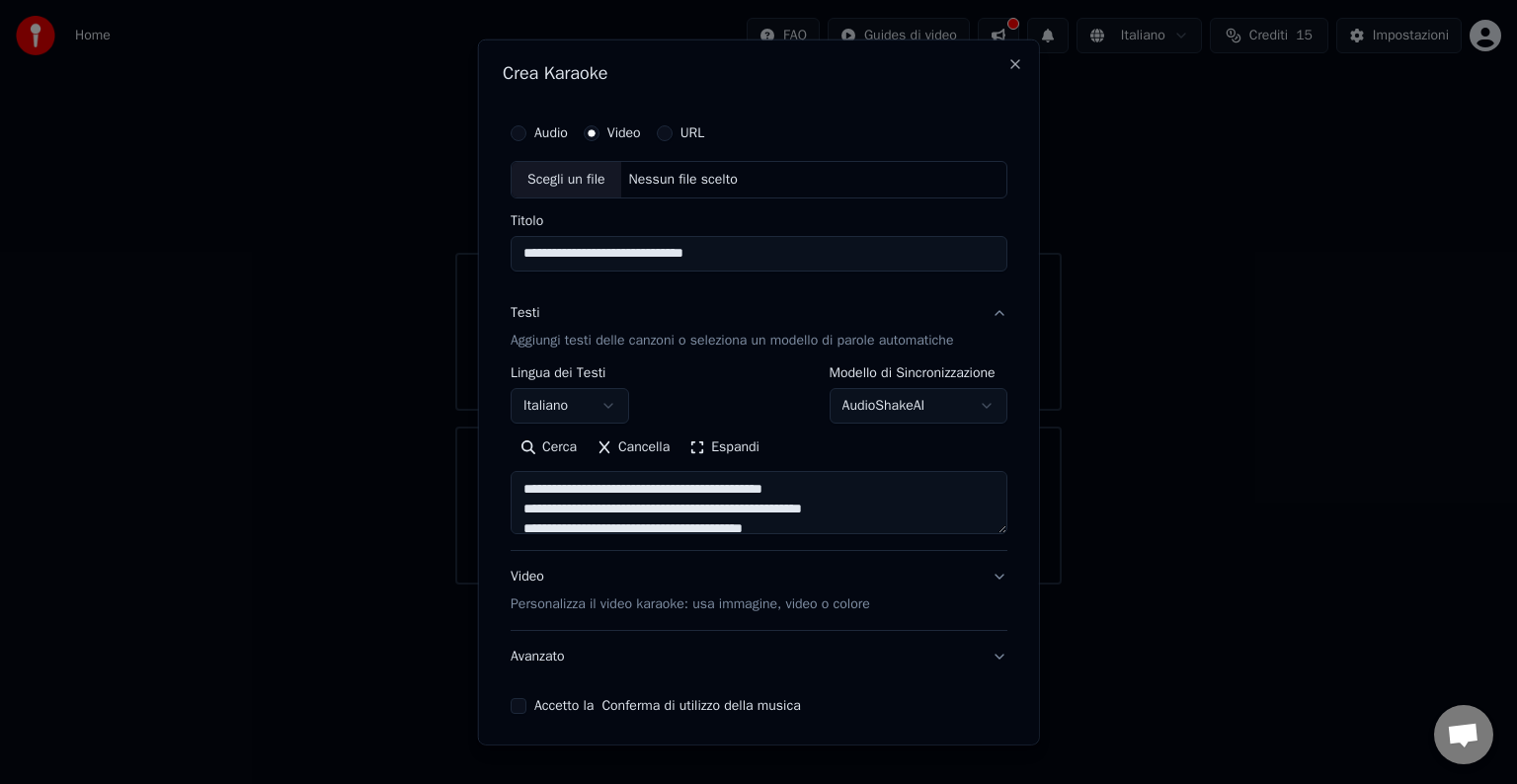click on "**********" at bounding box center [758, 292] 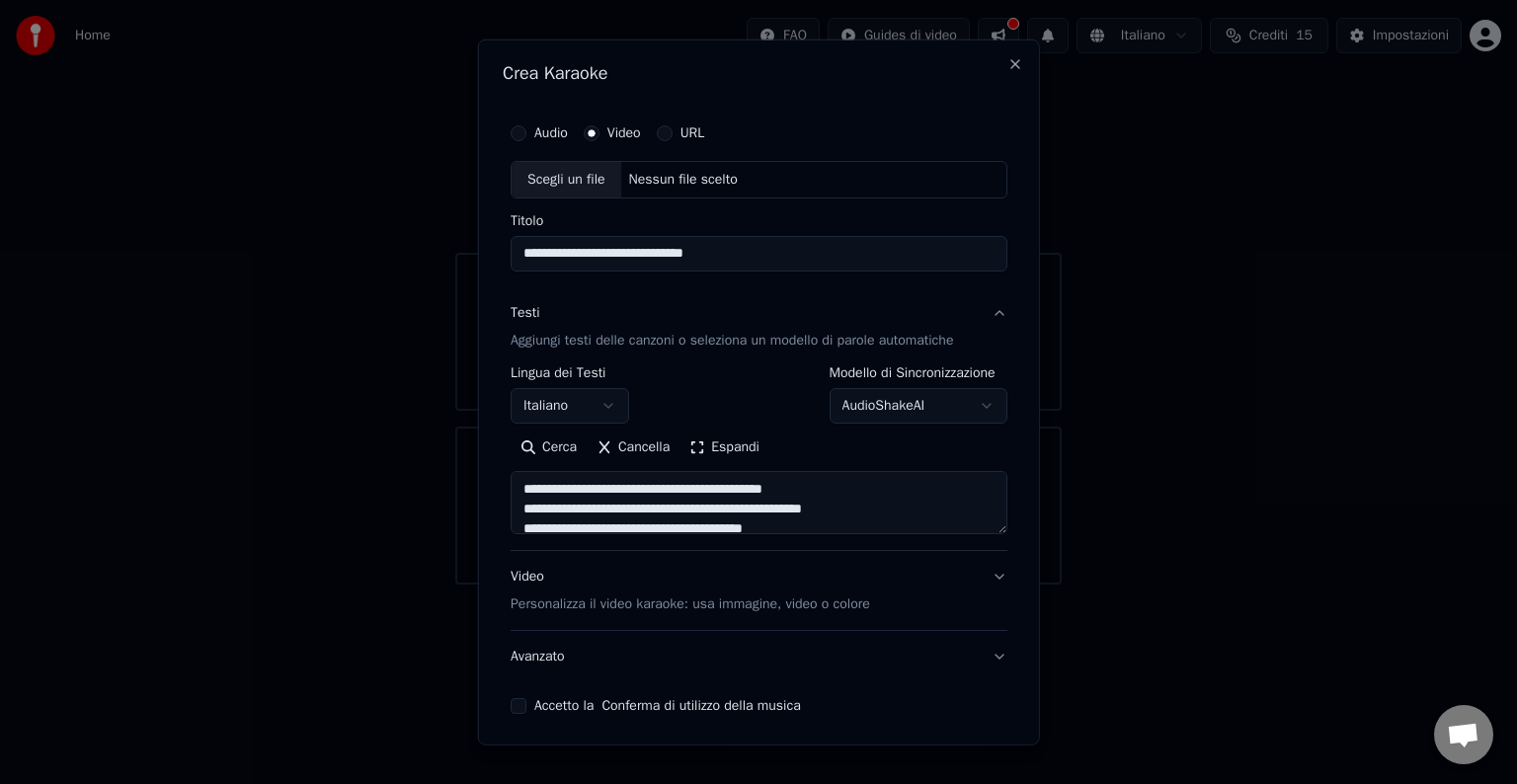 click on "**********" at bounding box center (758, 292) 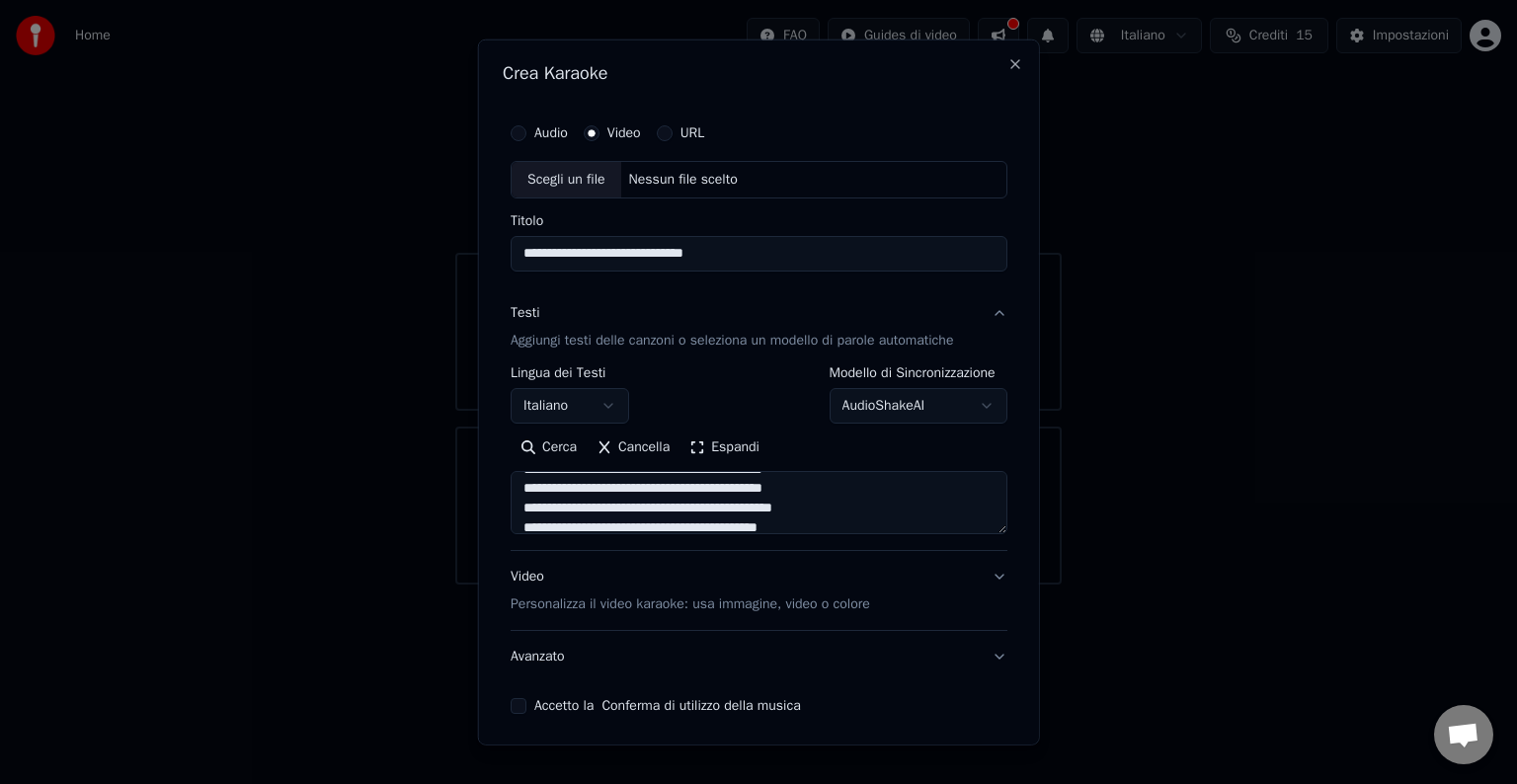 click at bounding box center (758, 503) 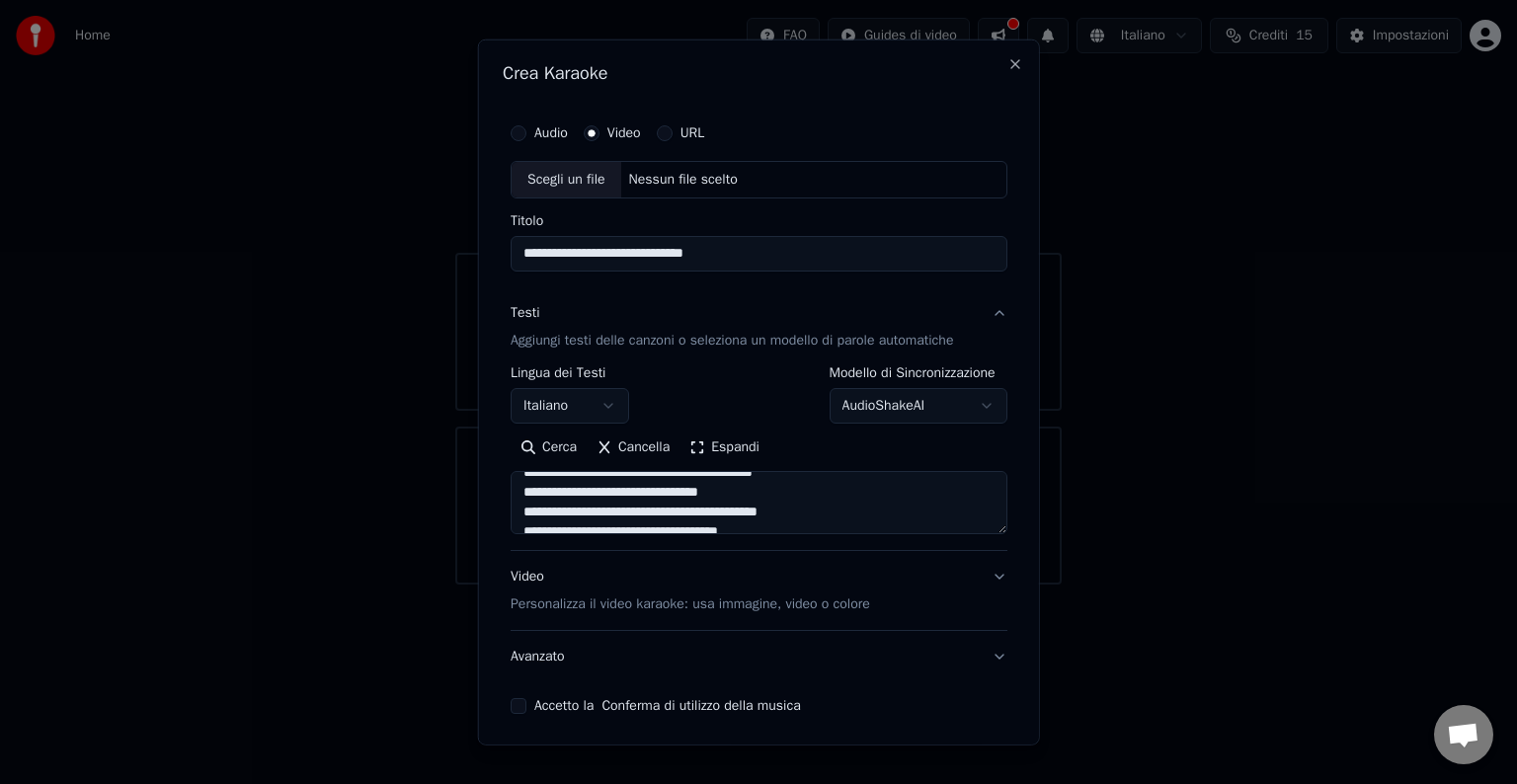 scroll, scrollTop: 999, scrollLeft: 0, axis: vertical 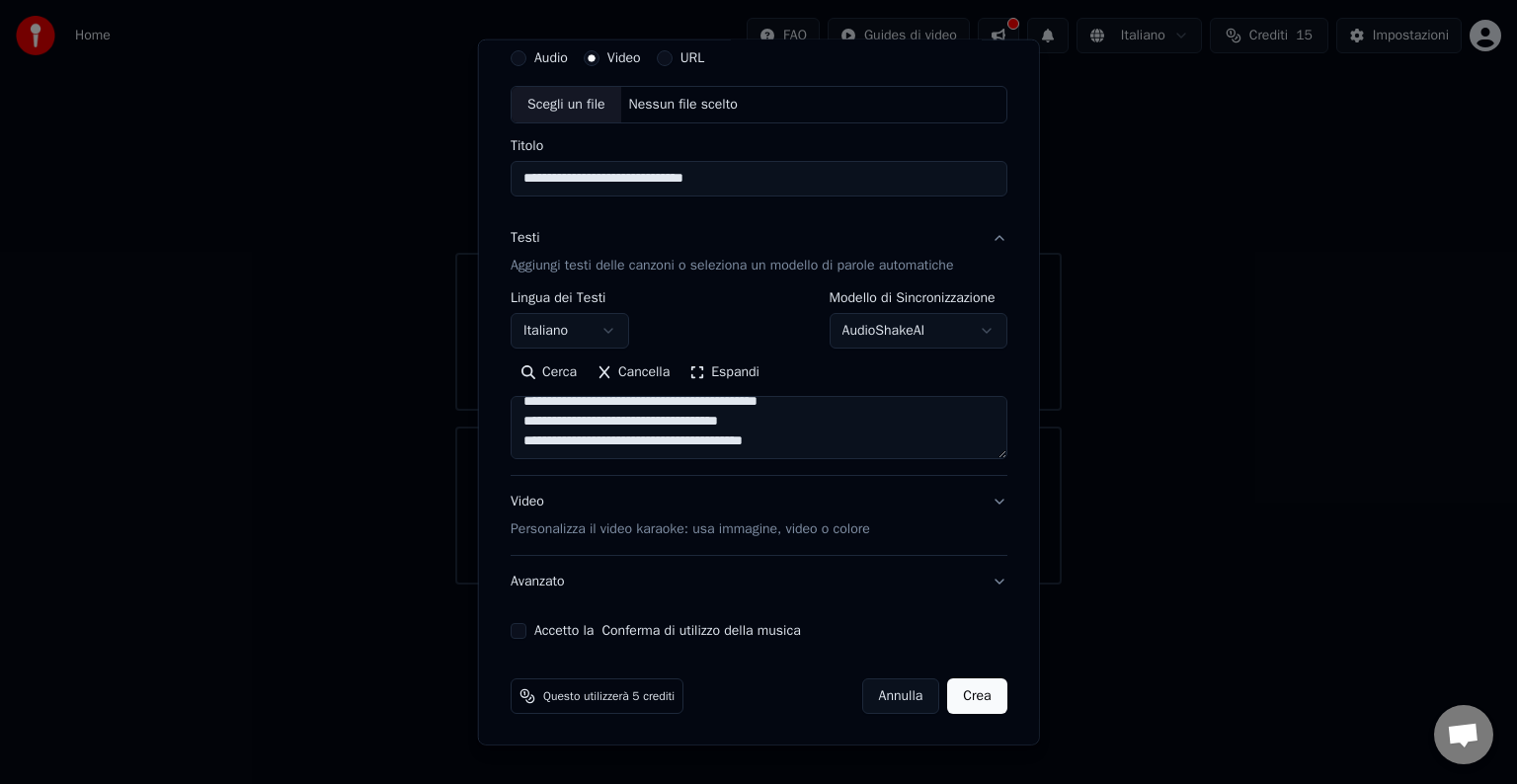 click at bounding box center (758, 428) 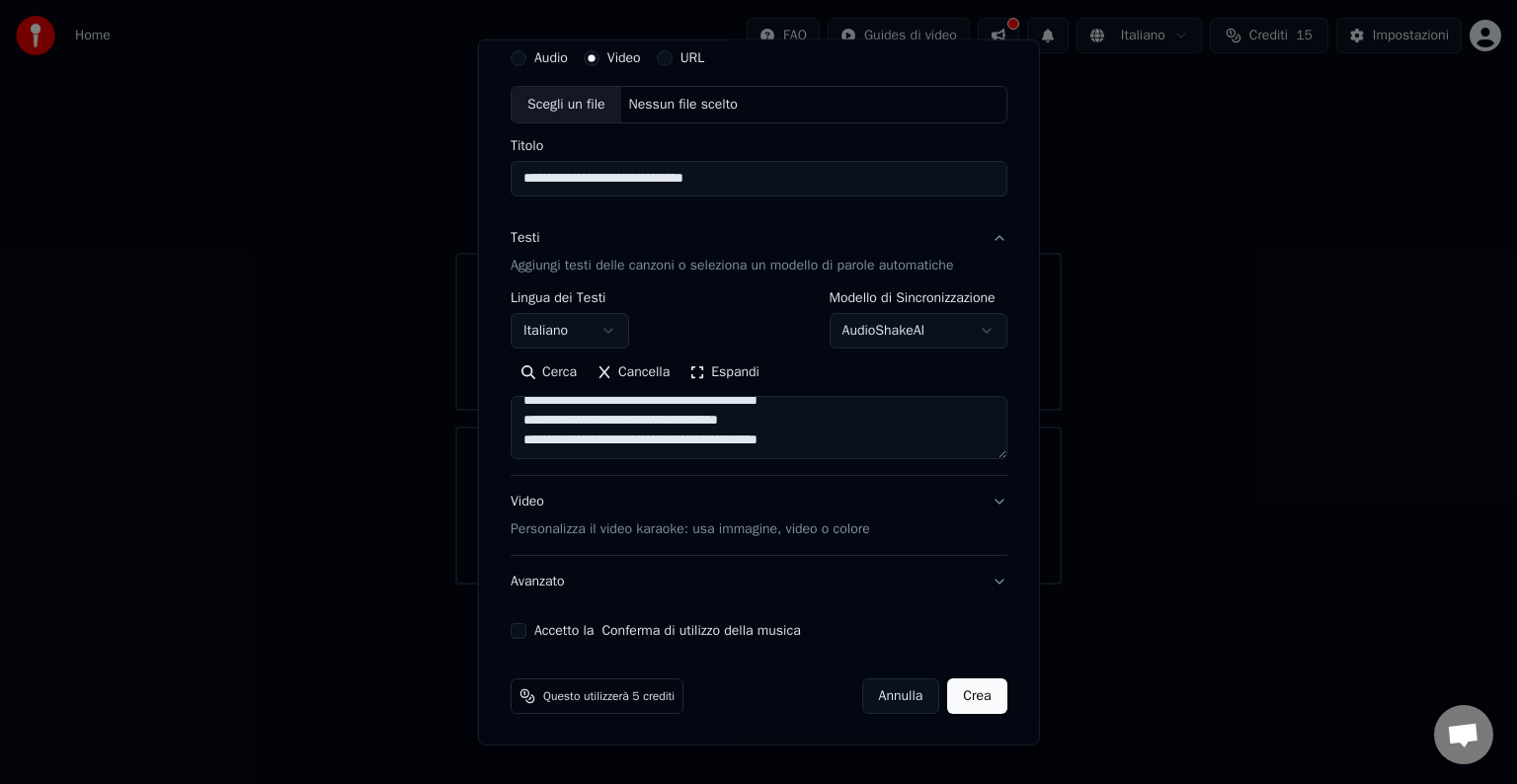 scroll, scrollTop: 1051, scrollLeft: 0, axis: vertical 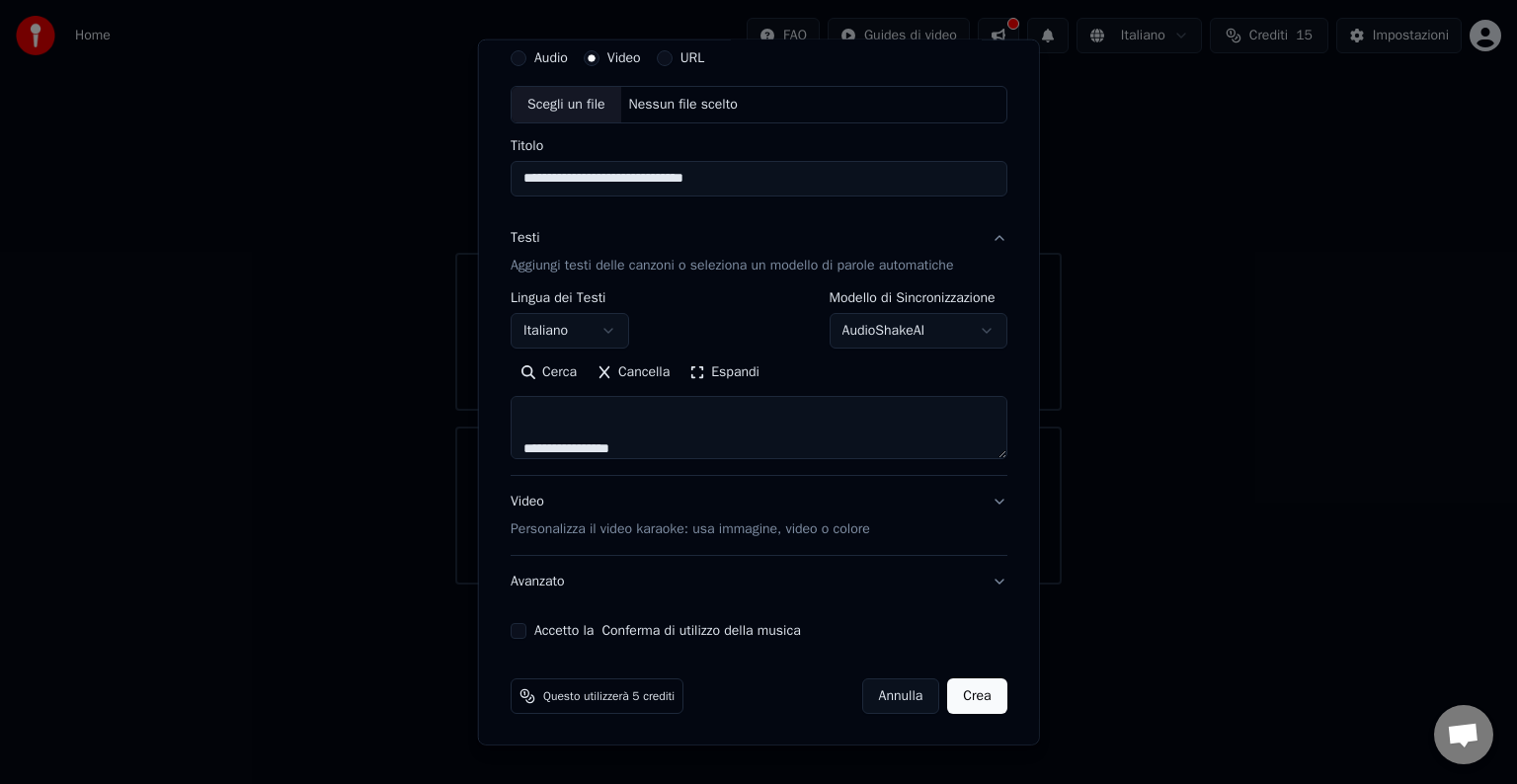 type on "**********" 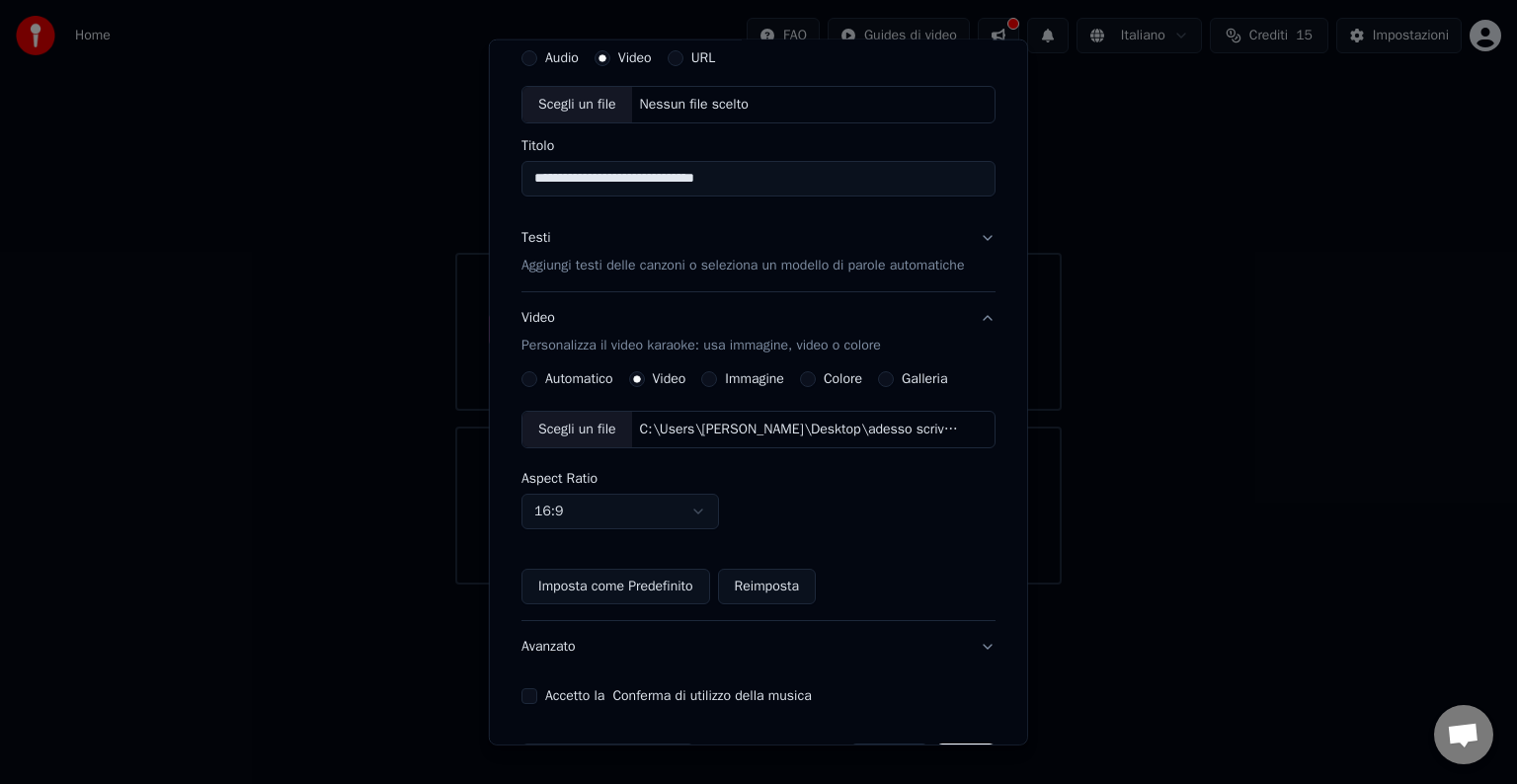 click on "Video Personalizza il video karaoke: usa immagine, video o colore" at bounding box center [758, 332] 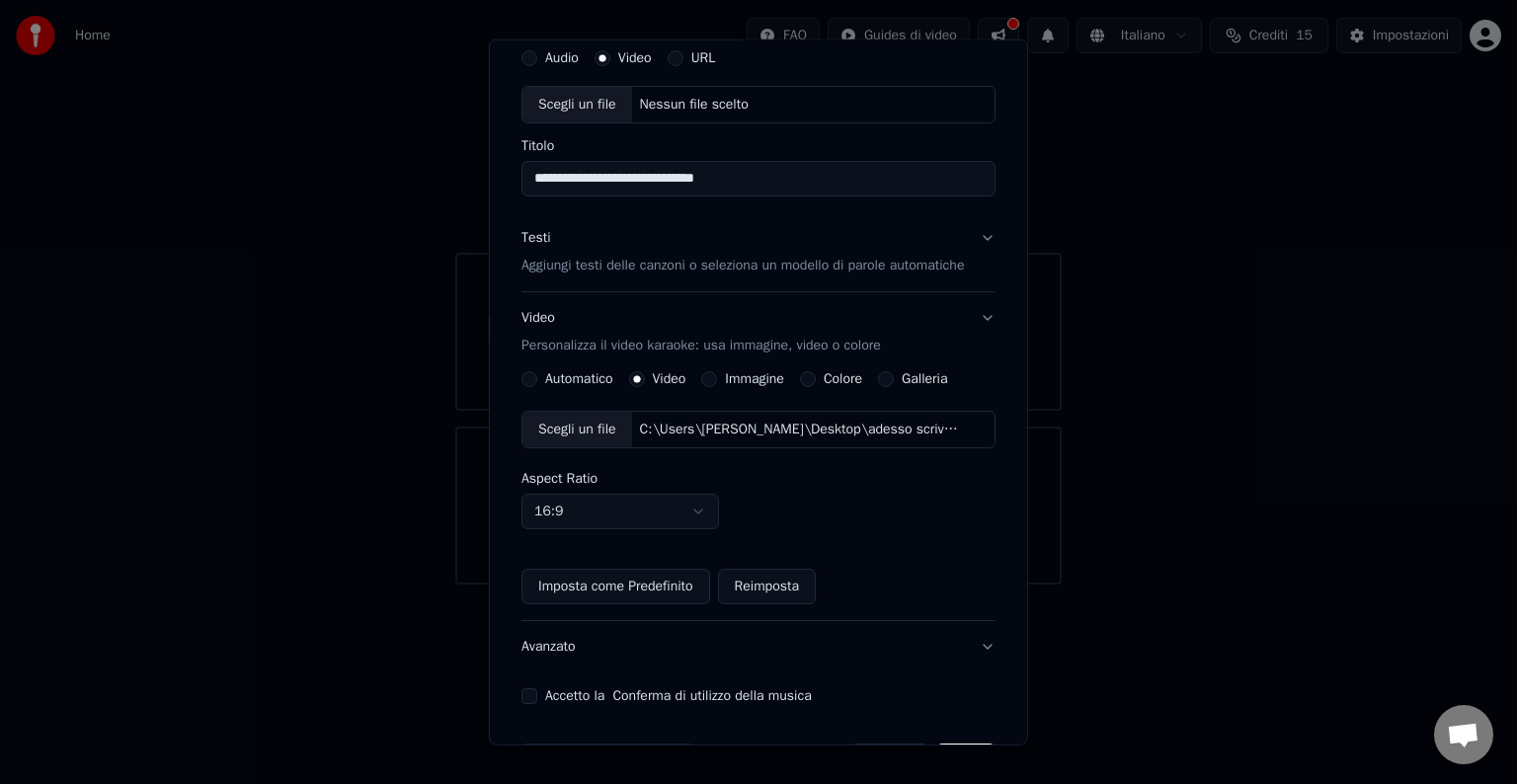 scroll, scrollTop: 0, scrollLeft: 0, axis: both 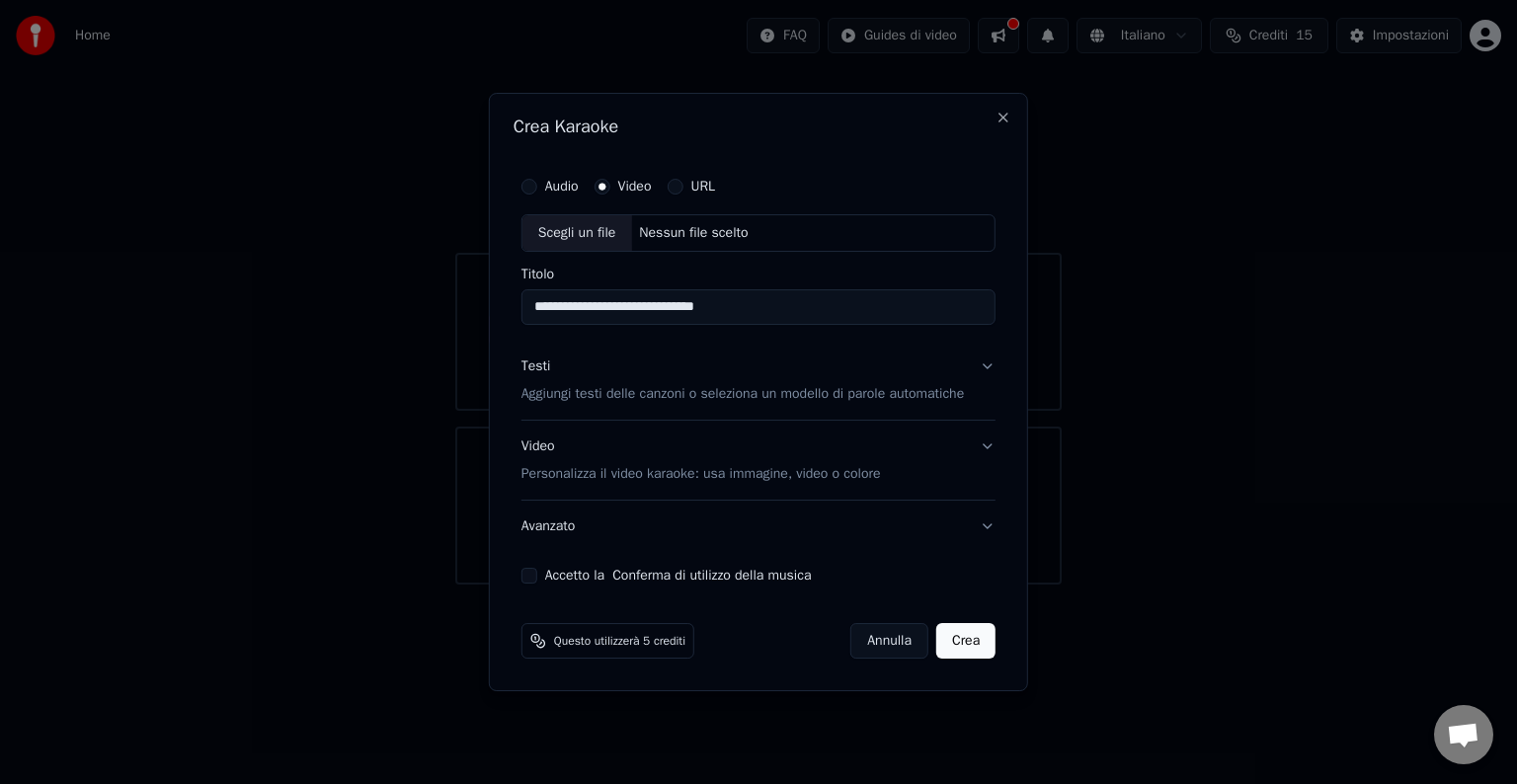 click on "Personalizza il video karaoke: usa immagine, video o colore" at bounding box center (701, 474) 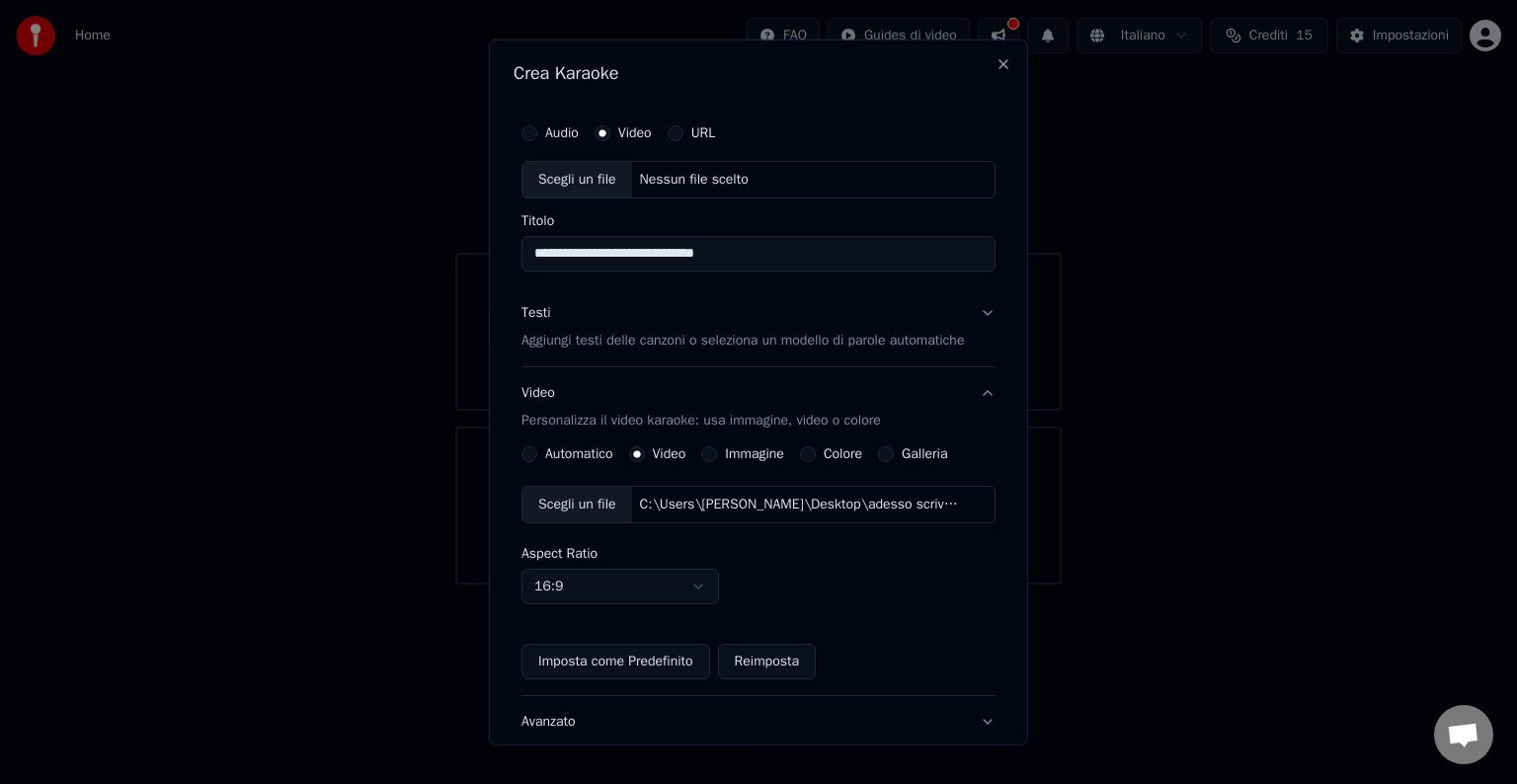 click on "Automatico" at bounding box center (579, 454) 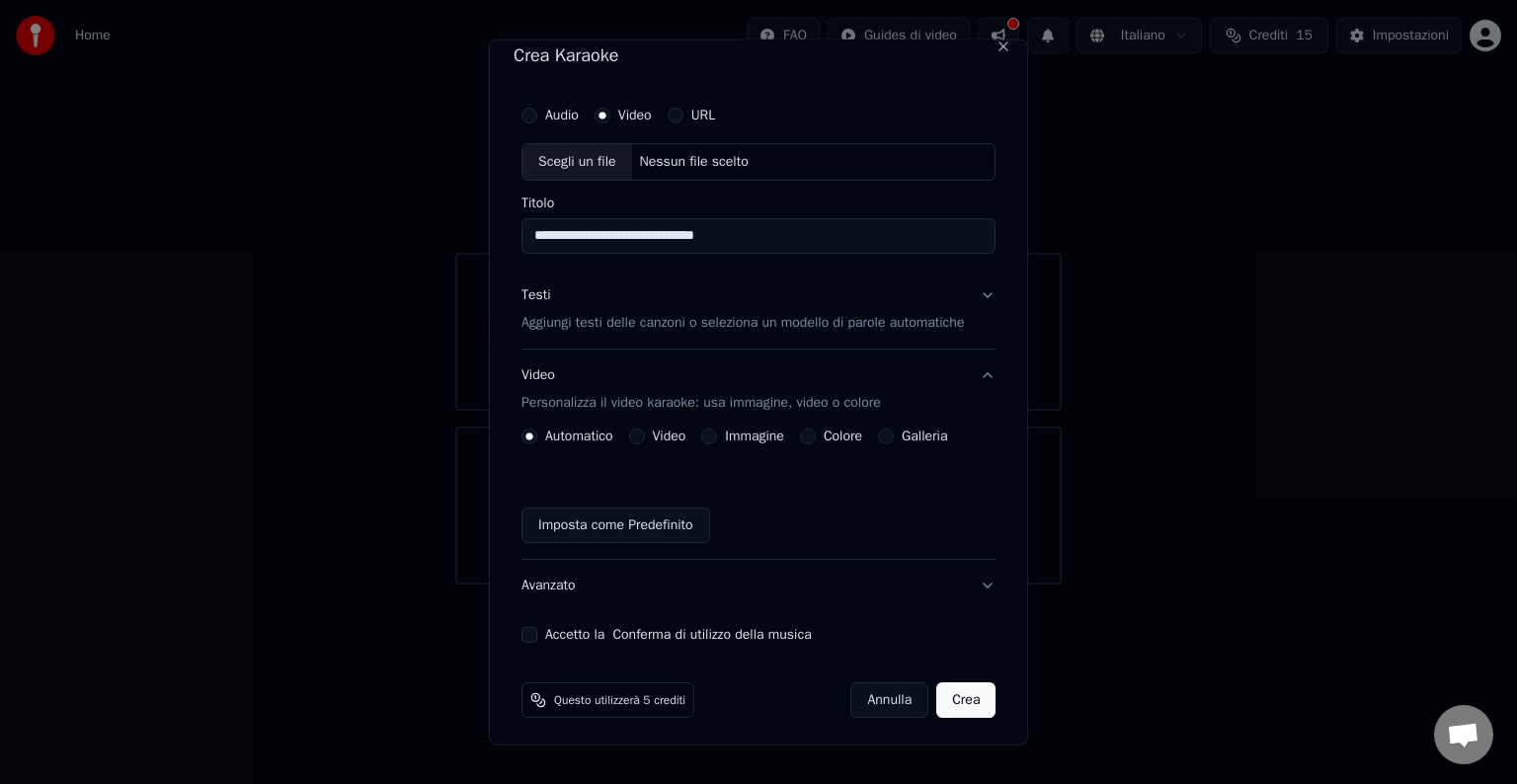 scroll, scrollTop: 22, scrollLeft: 0, axis: vertical 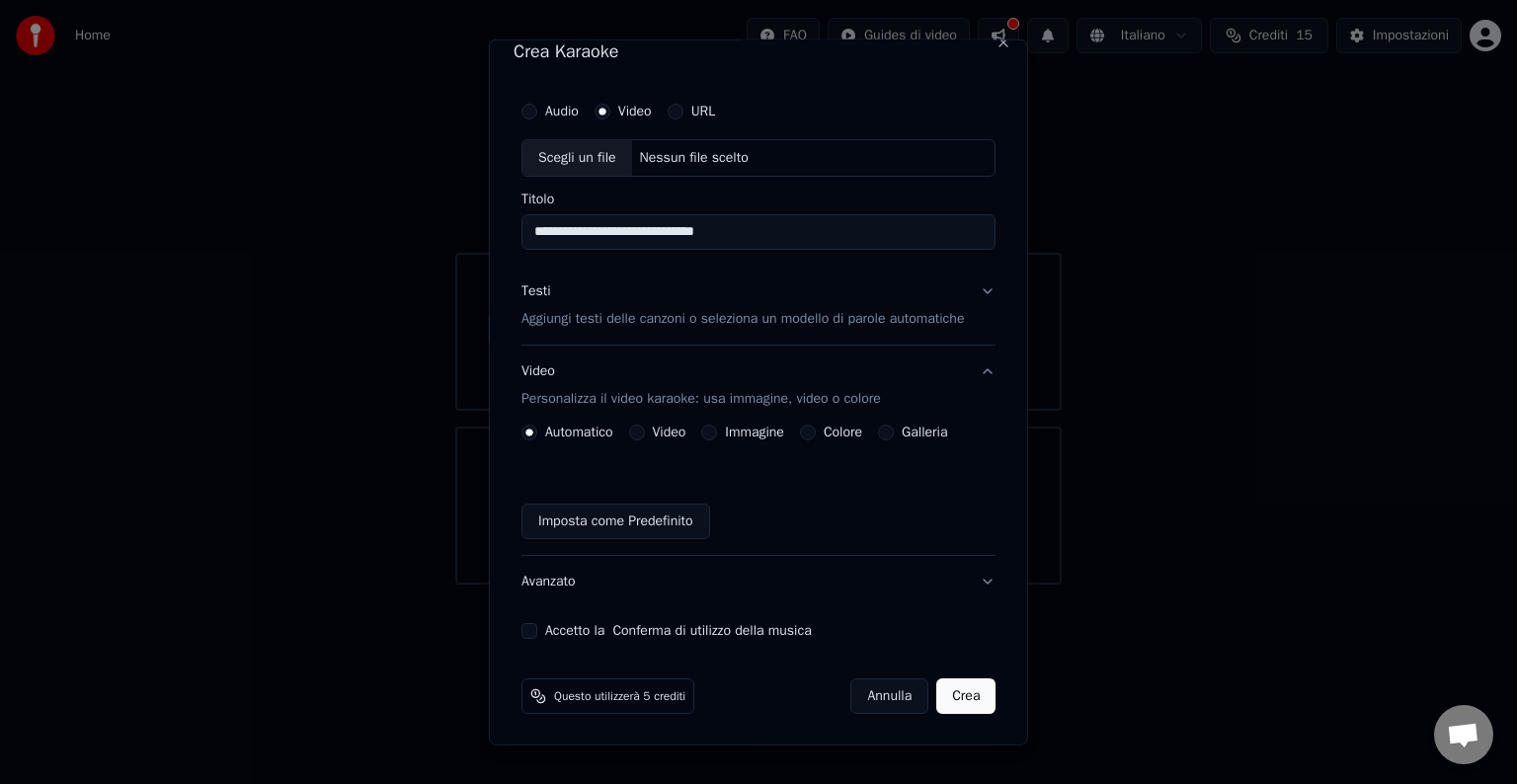 click on "Accetto la   Conferma di utilizzo della musica" at bounding box center [679, 631] 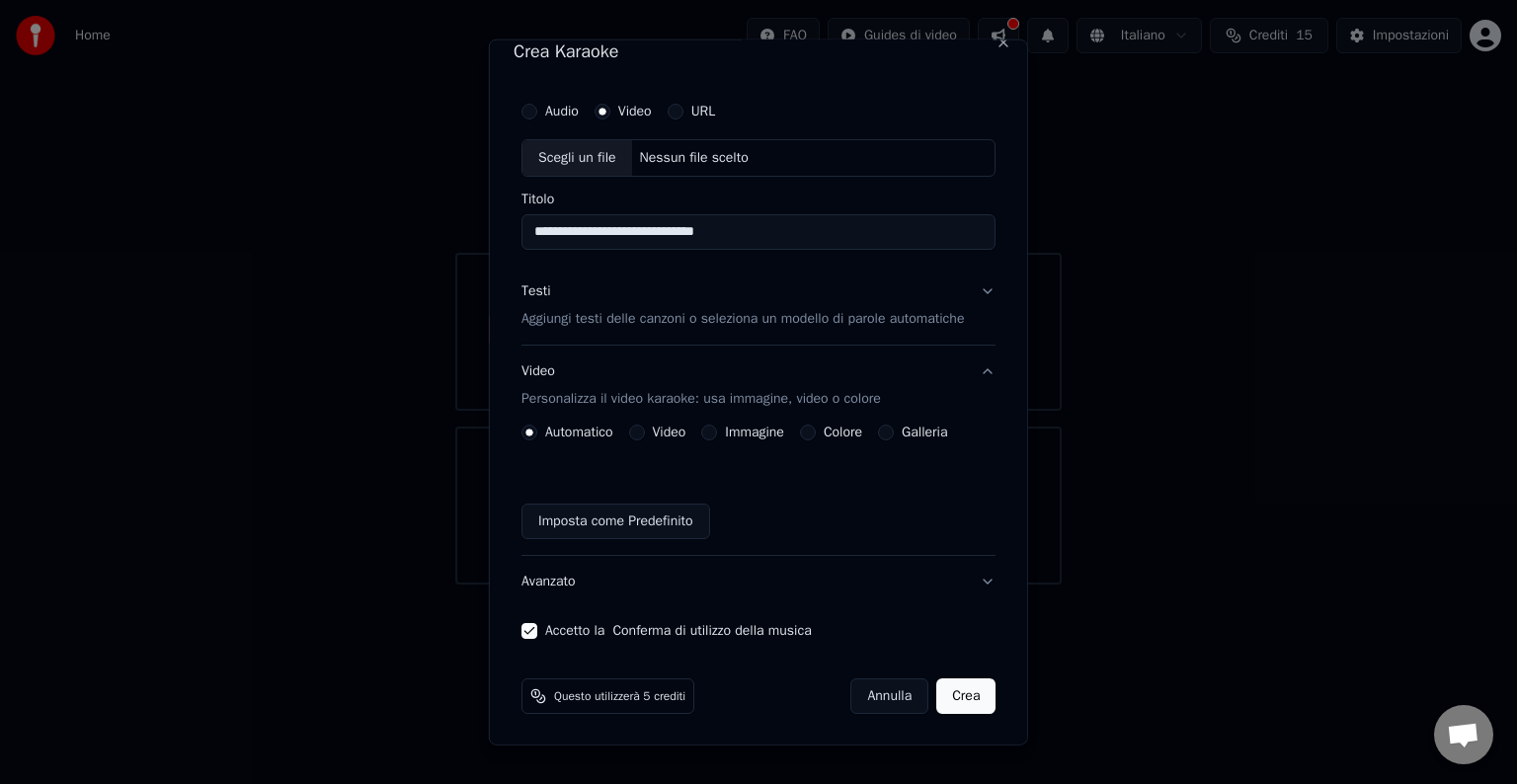click on "Crea" at bounding box center [966, 696] 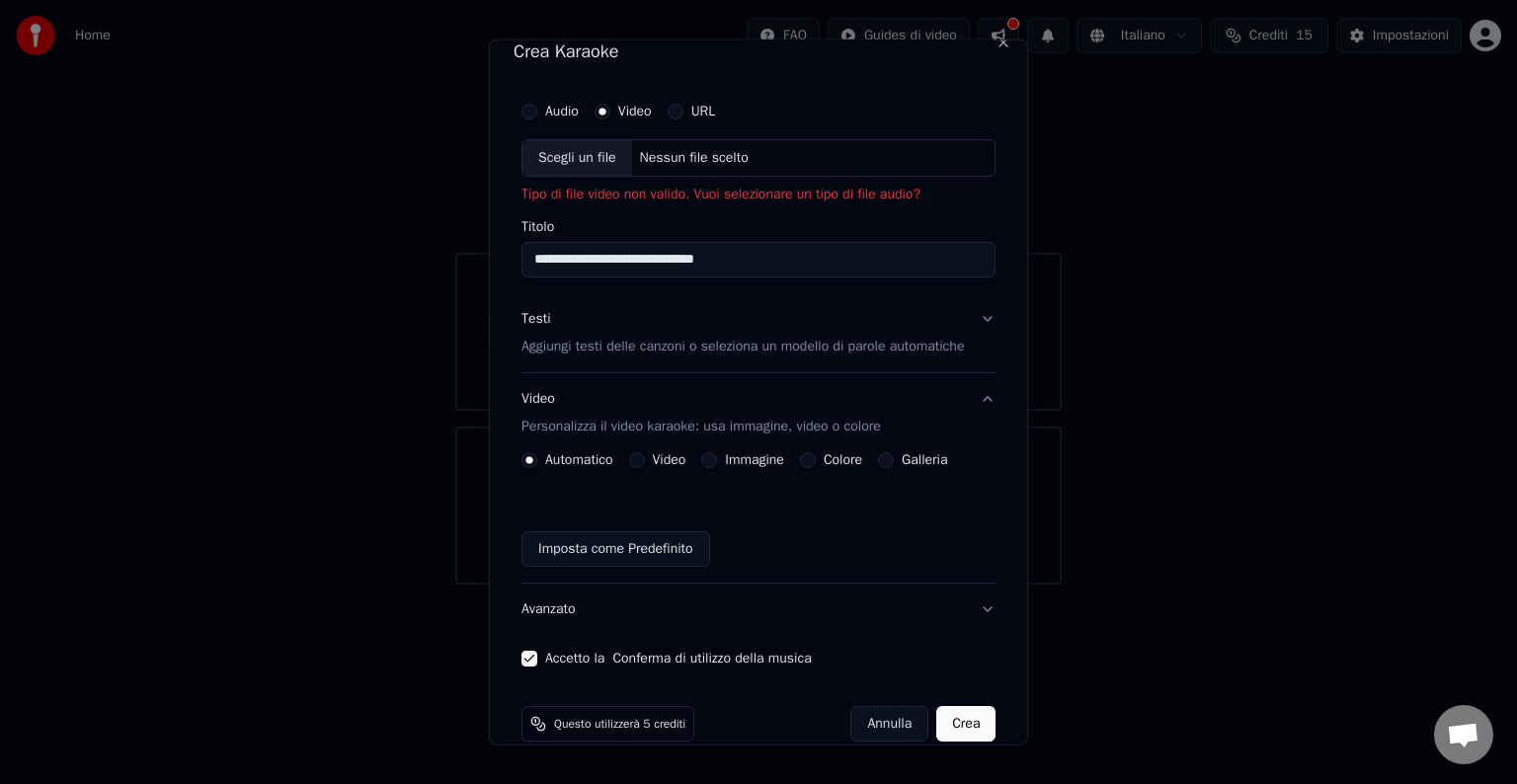 click on "Scegli un file Nessun file scelto" at bounding box center [758, 158] 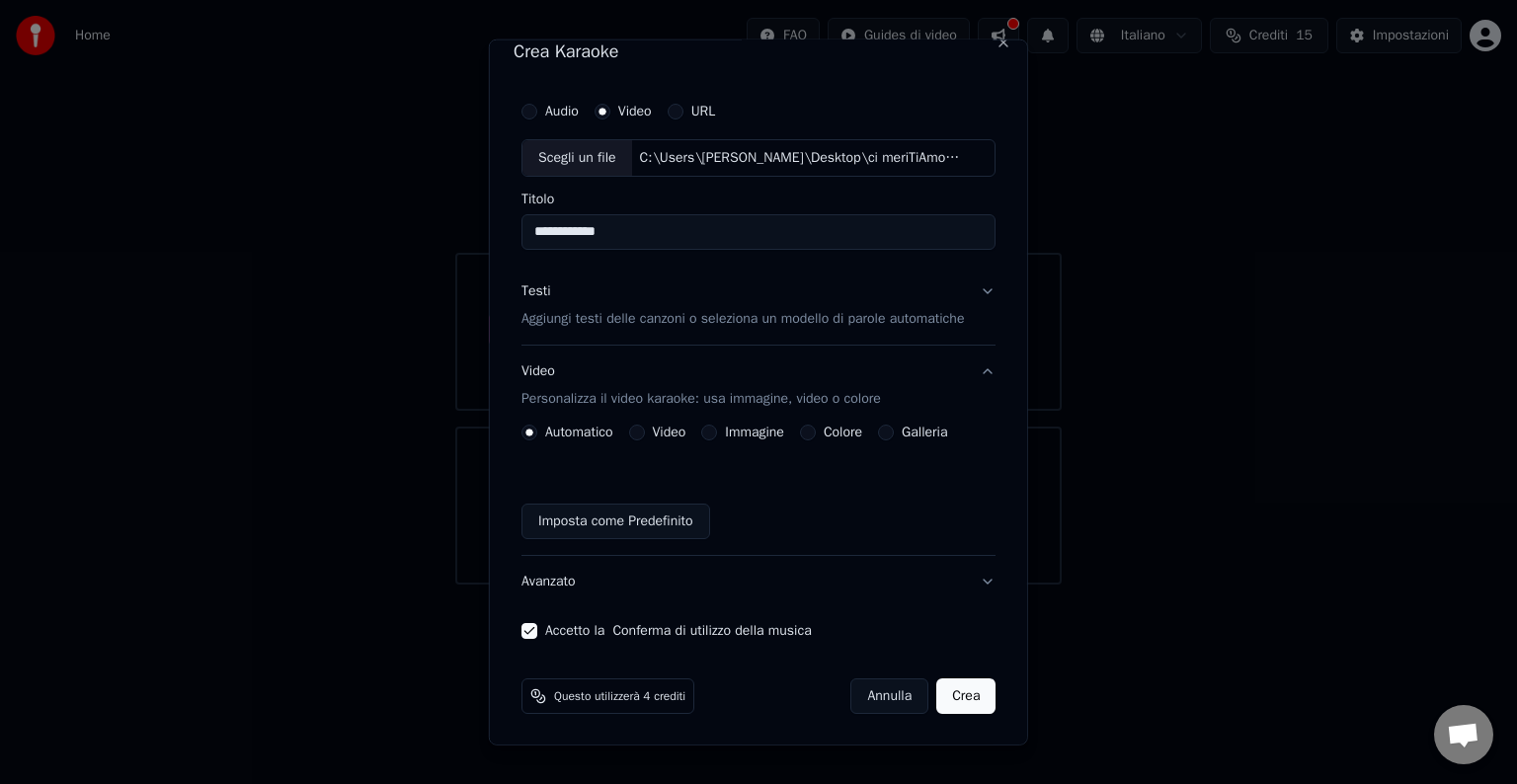 click on "Aggiungi testi delle canzoni o seleziona un modello di parole automatiche" at bounding box center (743, 319) 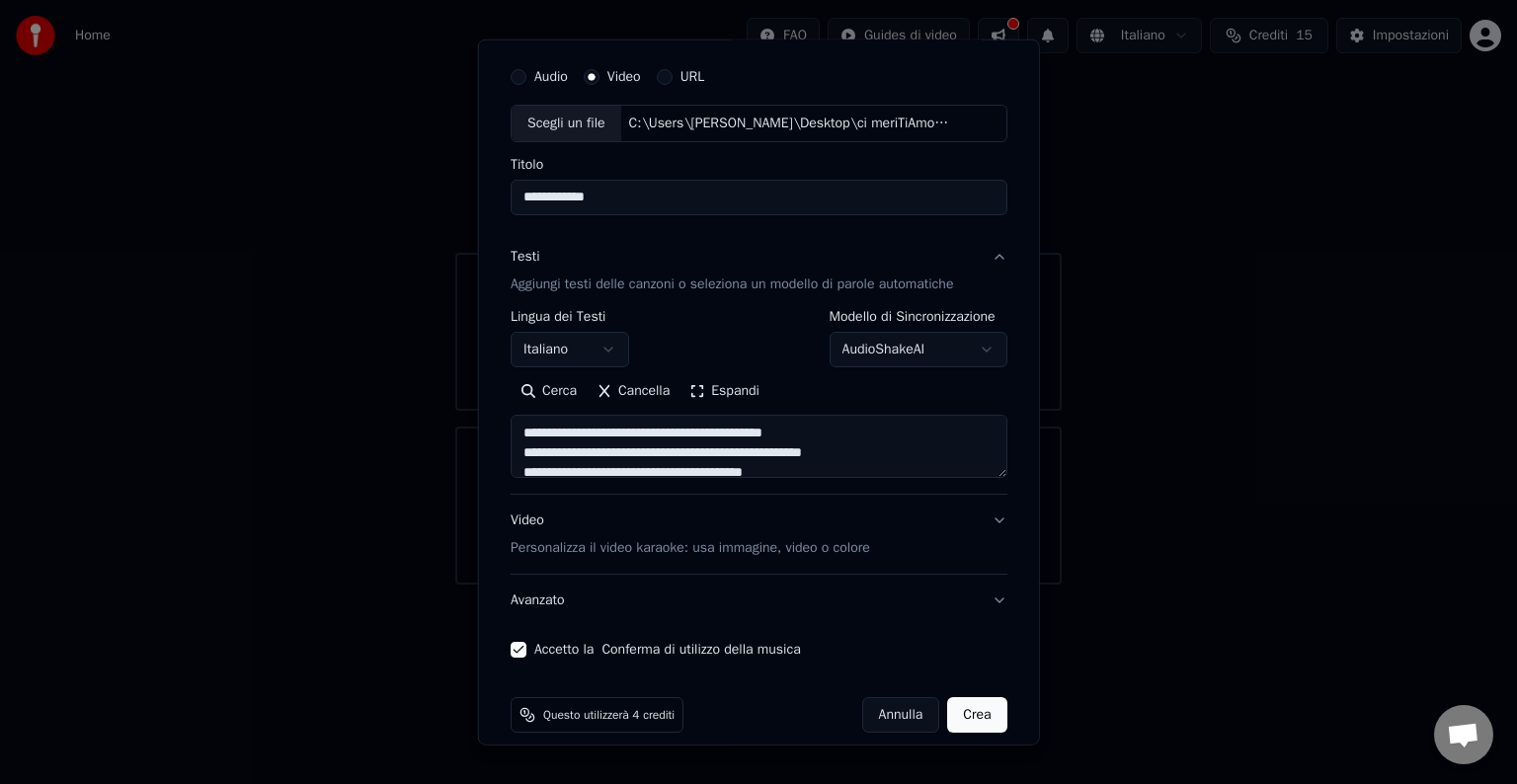 scroll, scrollTop: 75, scrollLeft: 0, axis: vertical 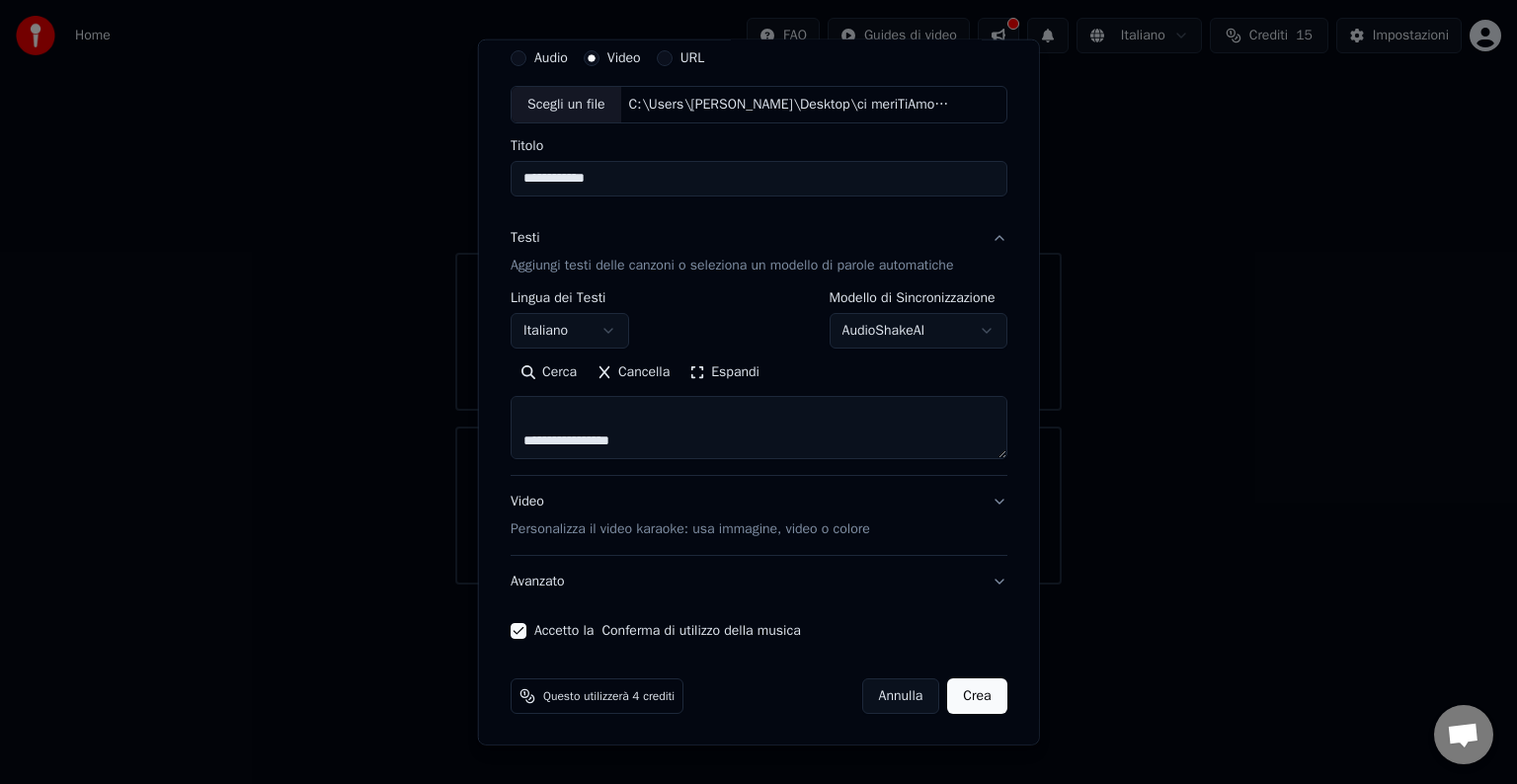 click on "Crea" at bounding box center (977, 696) 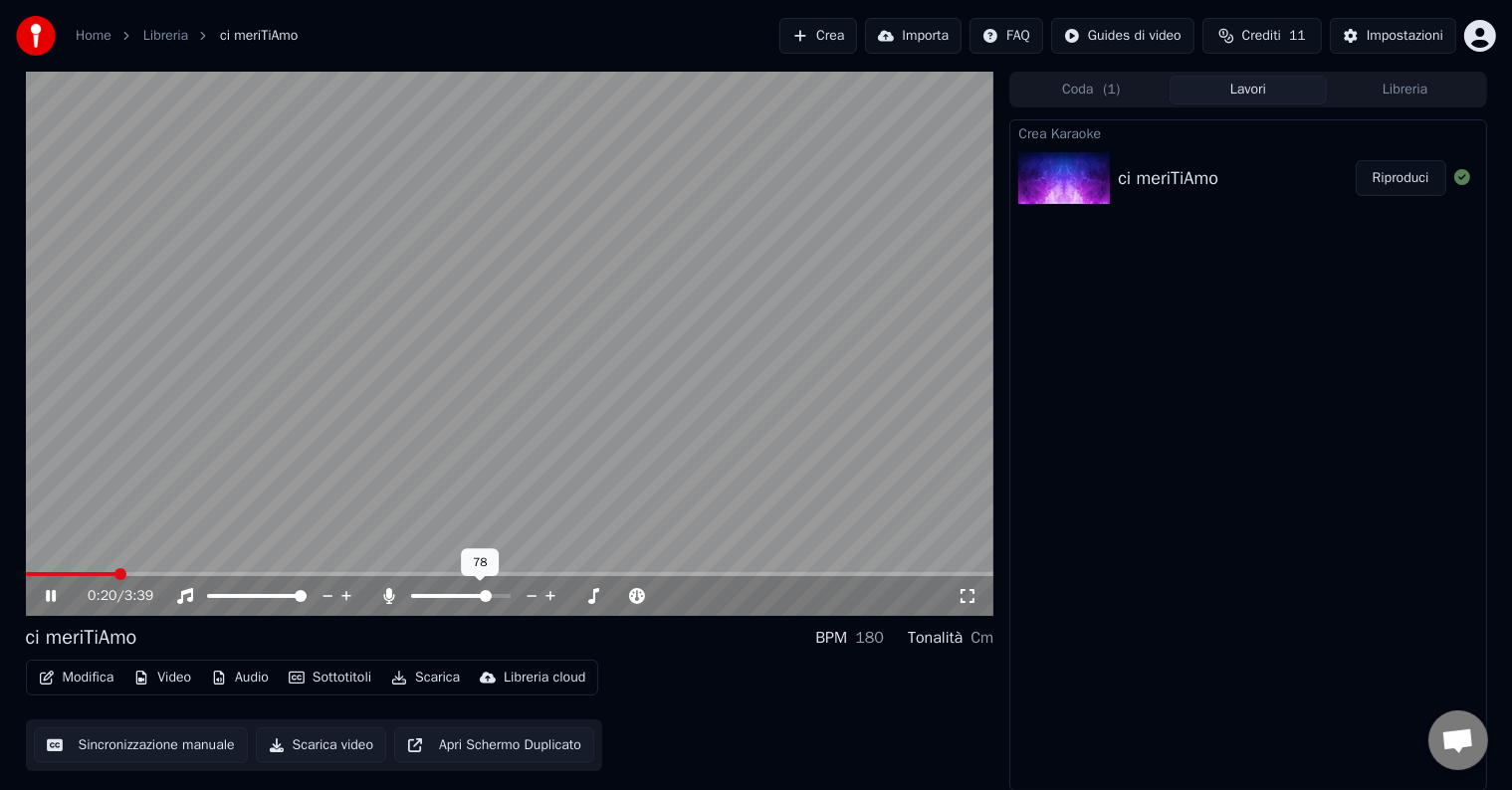 click at bounding box center (461, 596) 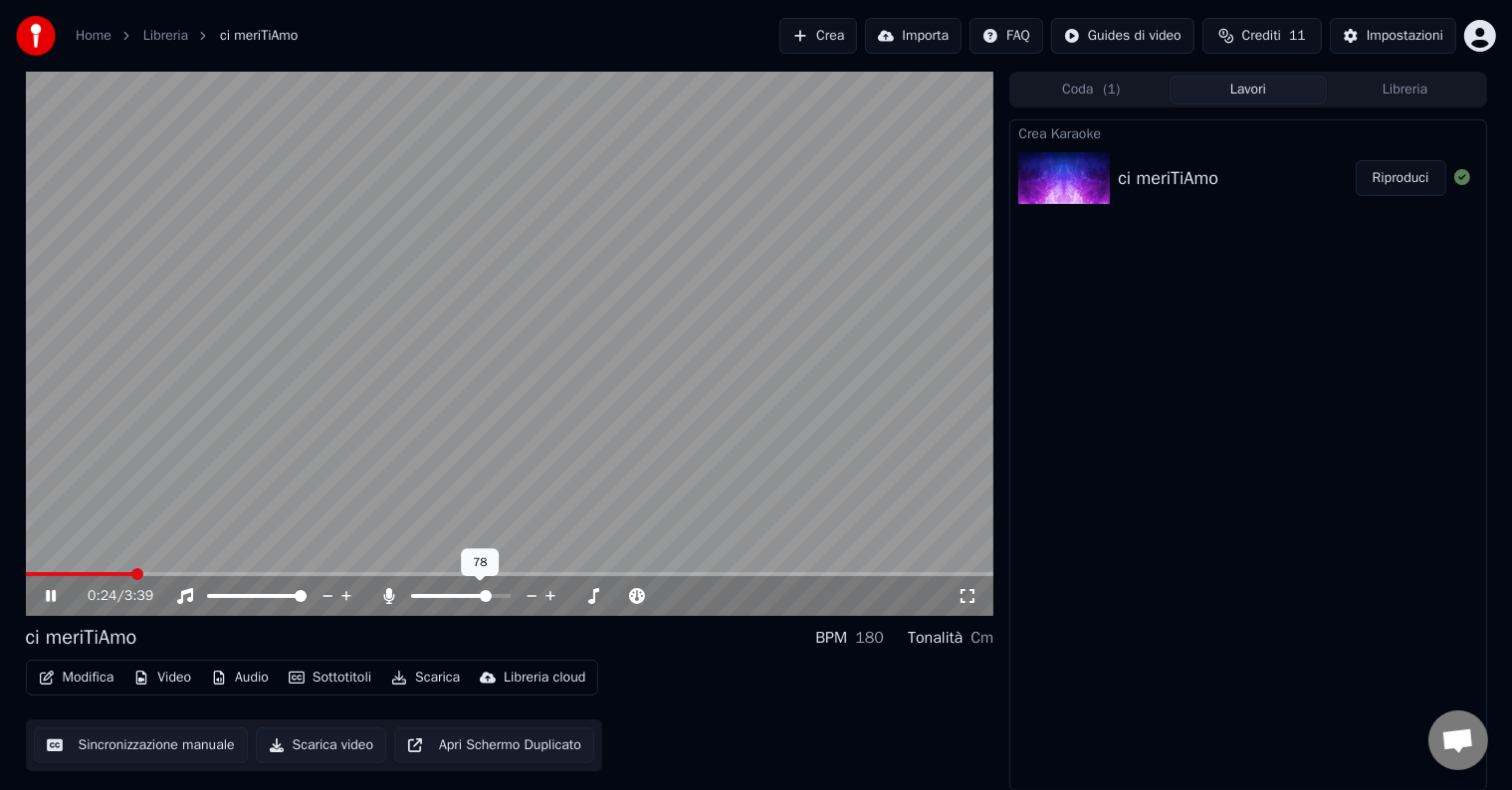drag, startPoint x: 468, startPoint y: 593, endPoint x: 494, endPoint y: 594, distance: 26.019224 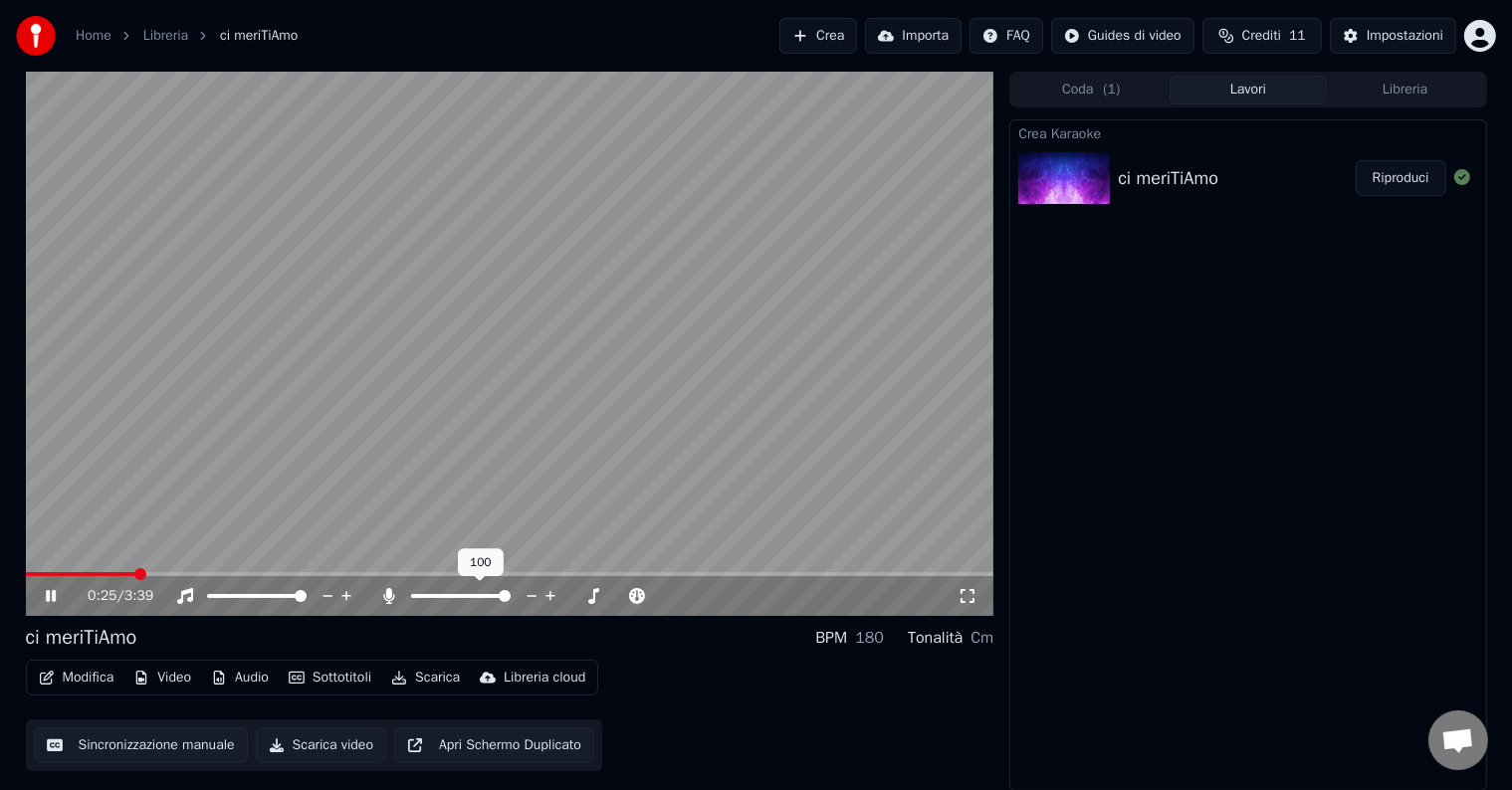 click at bounding box center [461, 596] 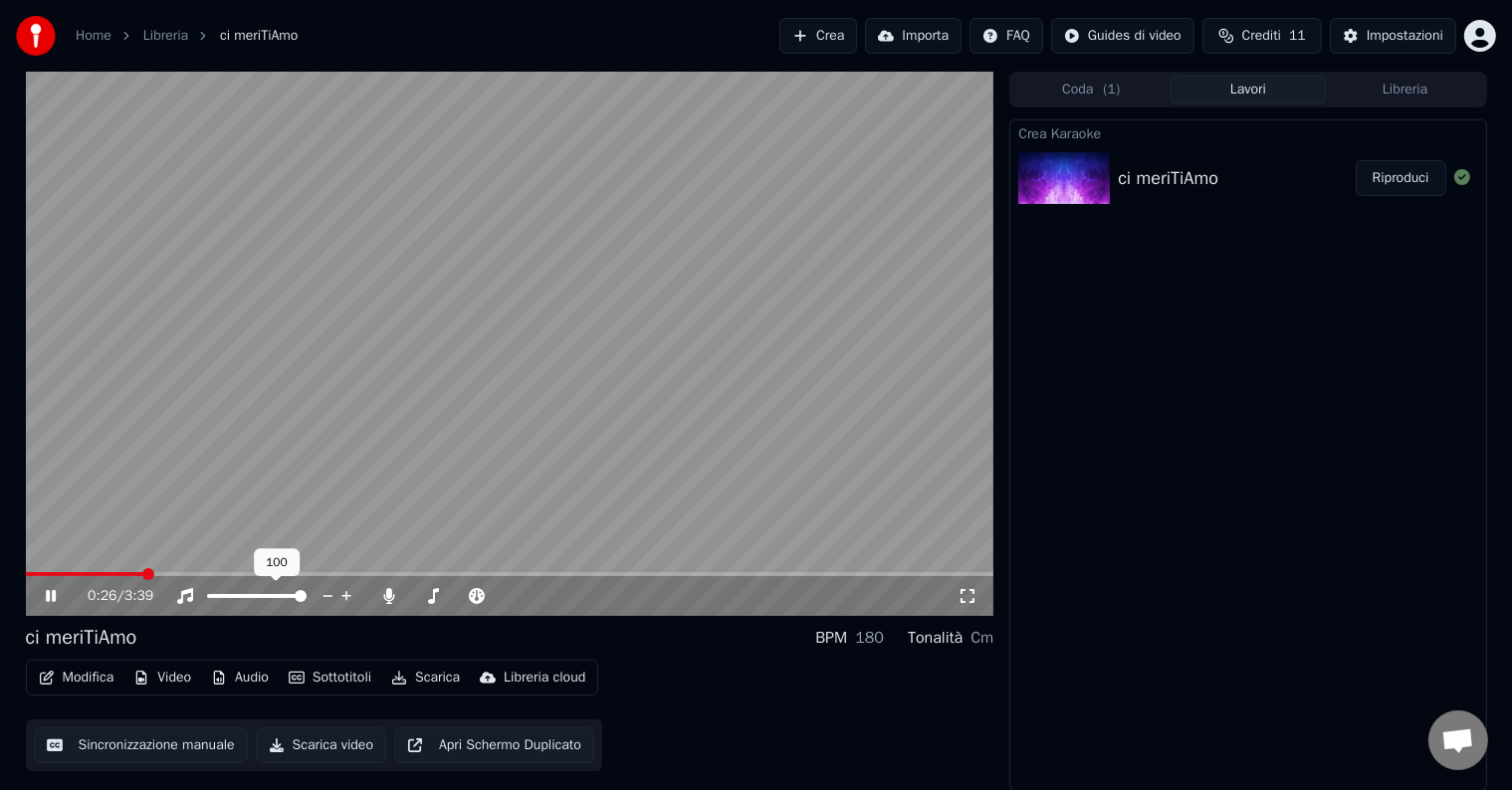 click at bounding box center (301, 596) 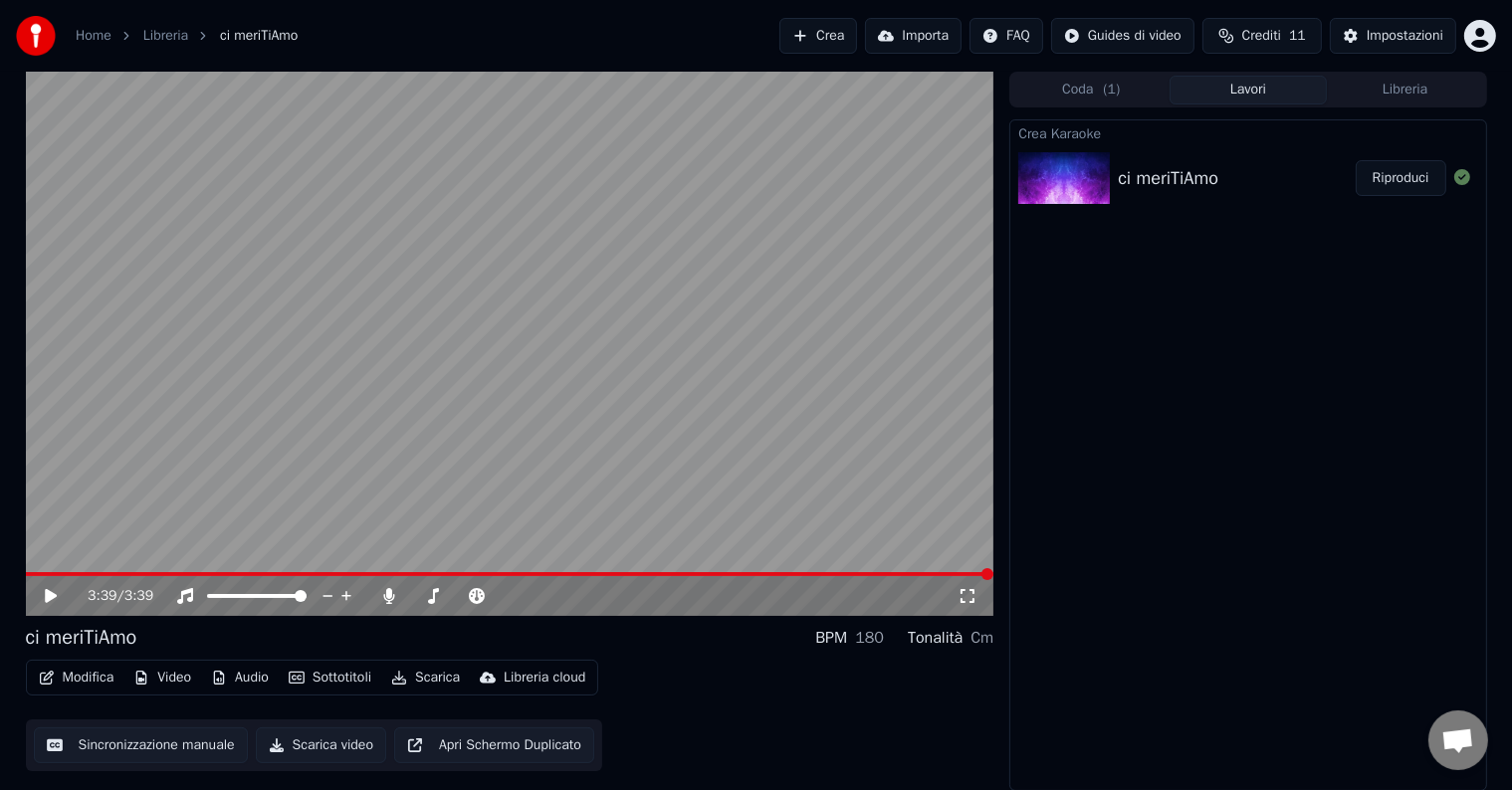 click on "Scarica" at bounding box center [425, 678] 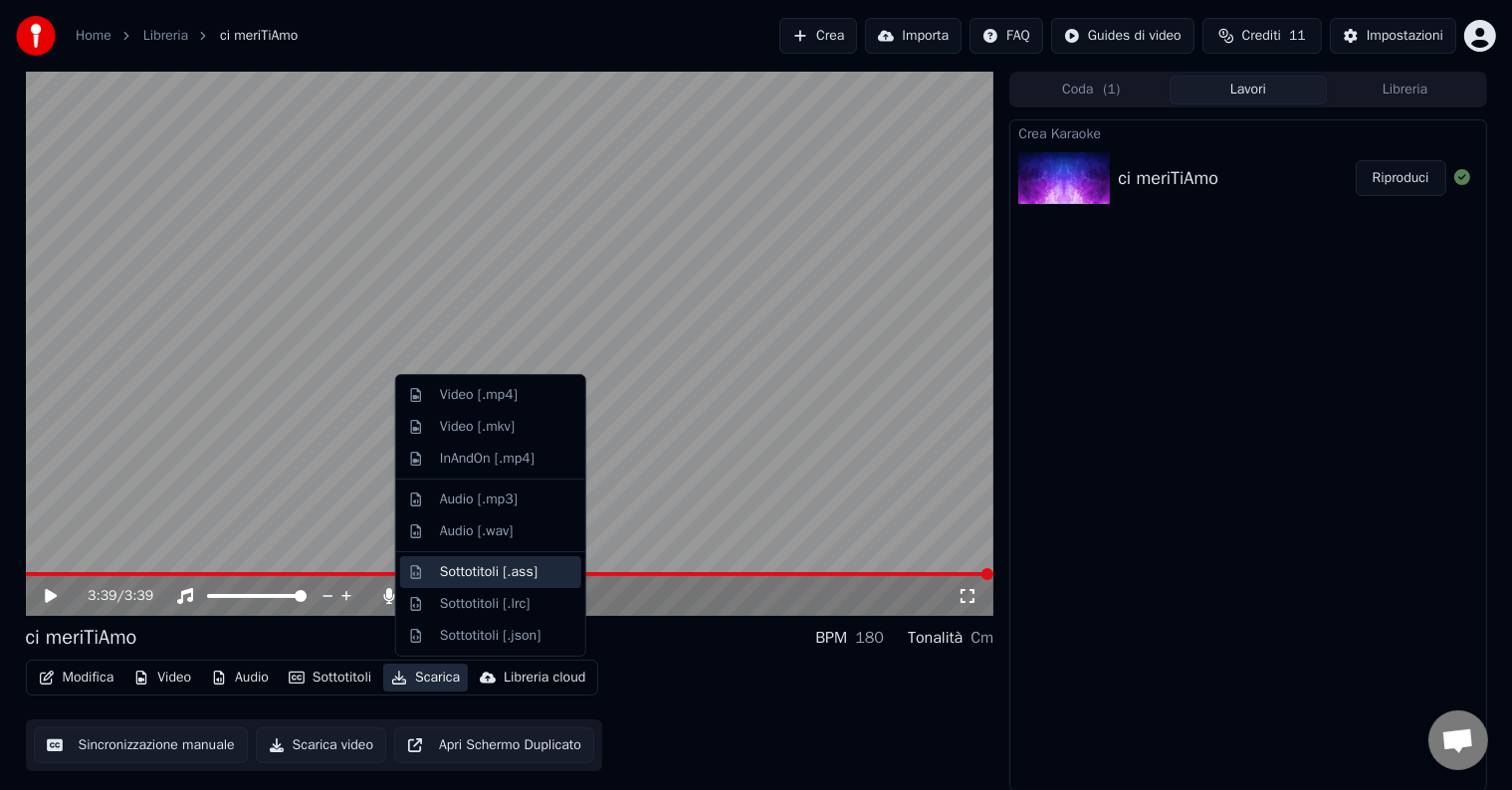 click on "Sottotitoli [.ass]" at bounding box center (489, 572) 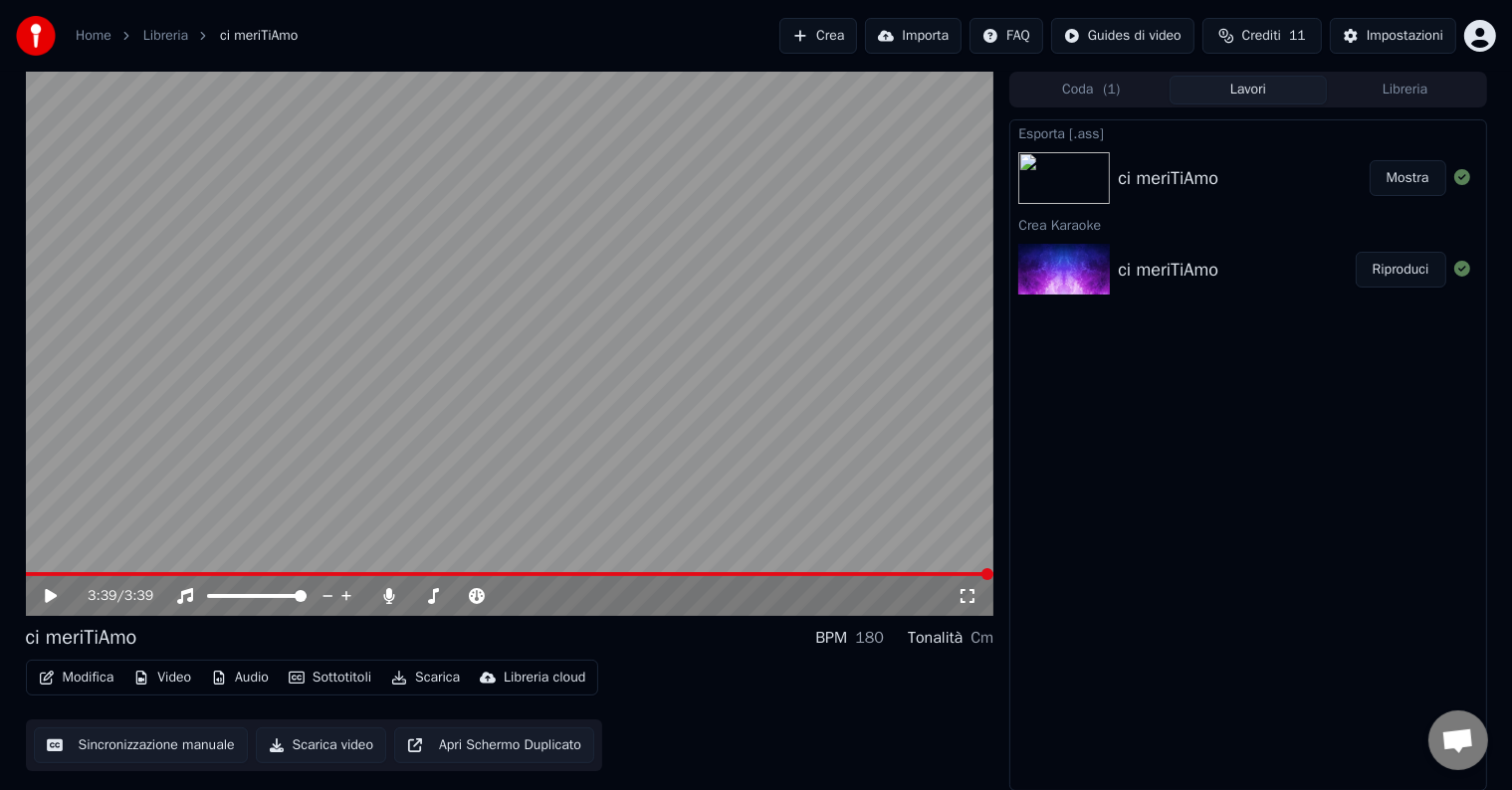 click on "Mostra" at bounding box center [1407, 178] 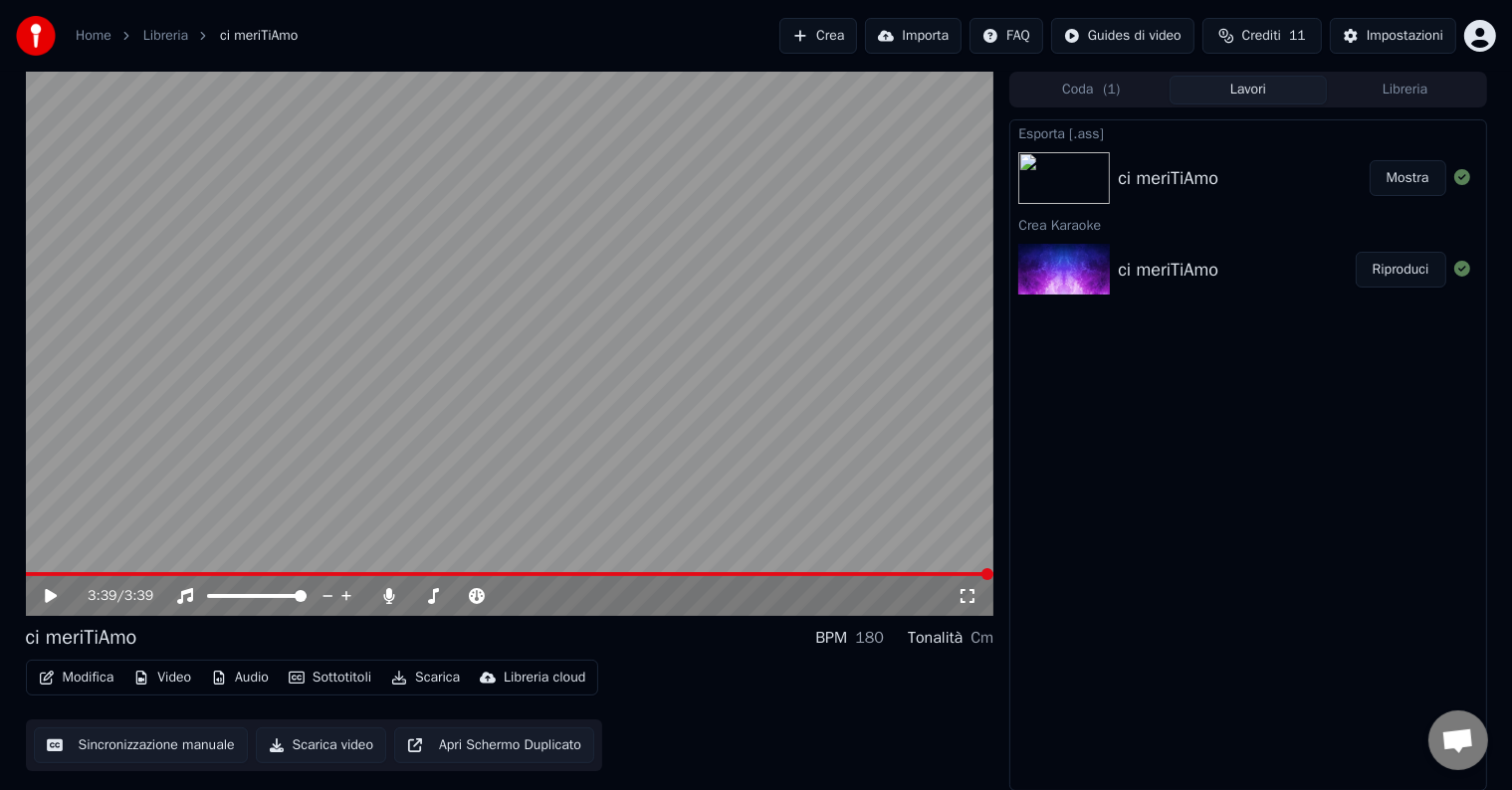 click on "Modifica" at bounding box center [77, 678] 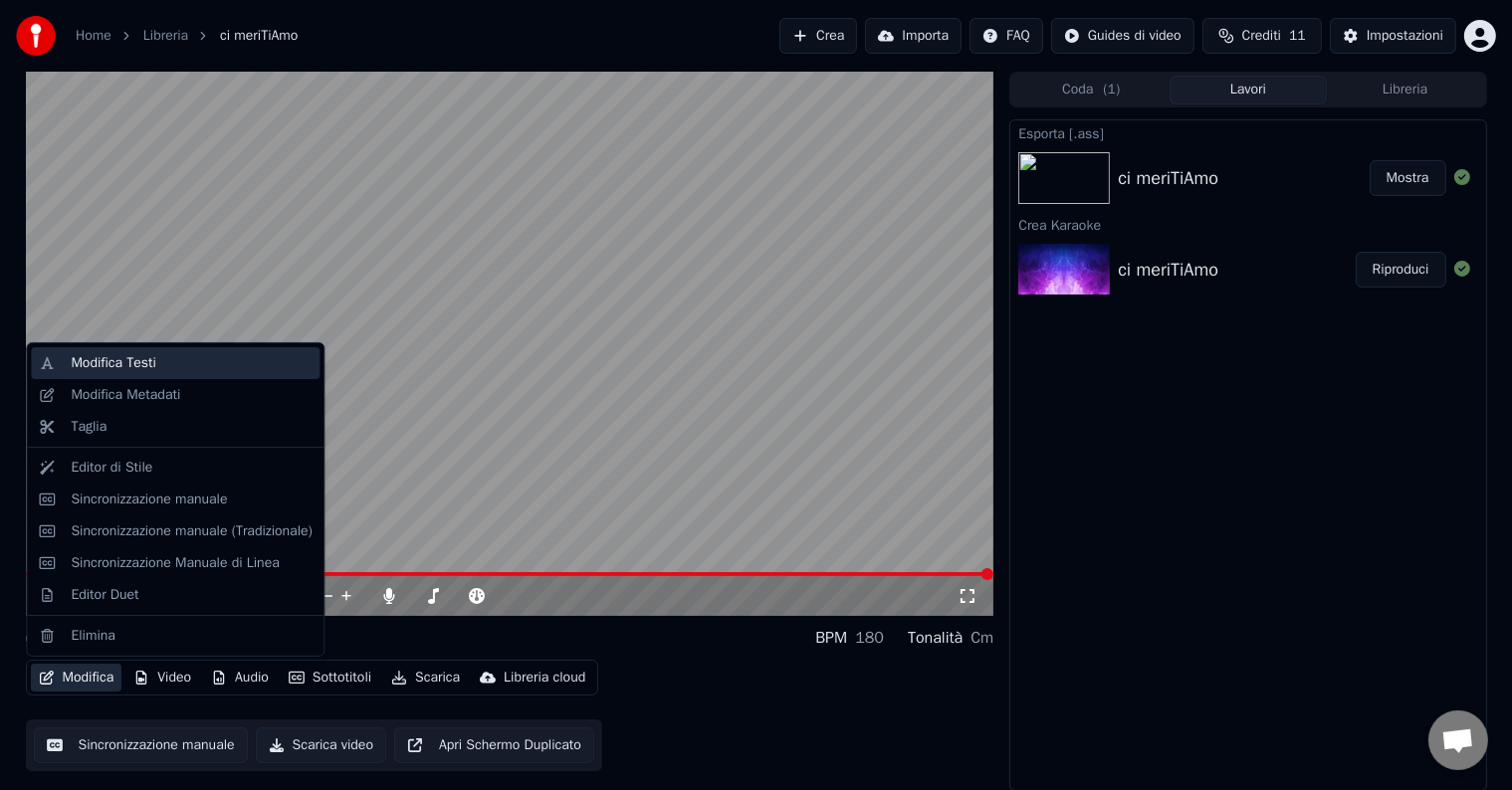 click on "Modifica Testi" at bounding box center [191, 363] 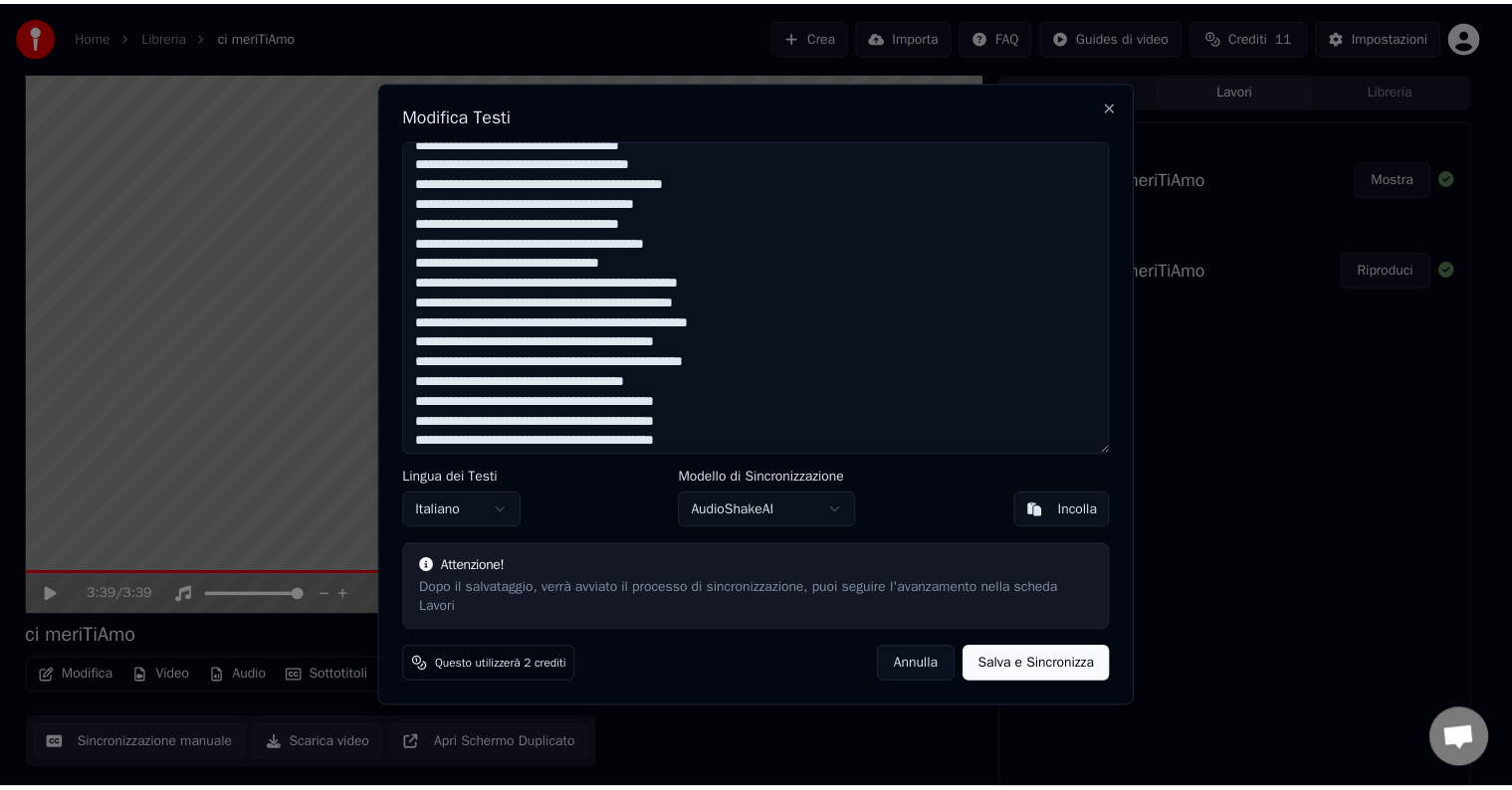 scroll, scrollTop: 398, scrollLeft: 0, axis: vertical 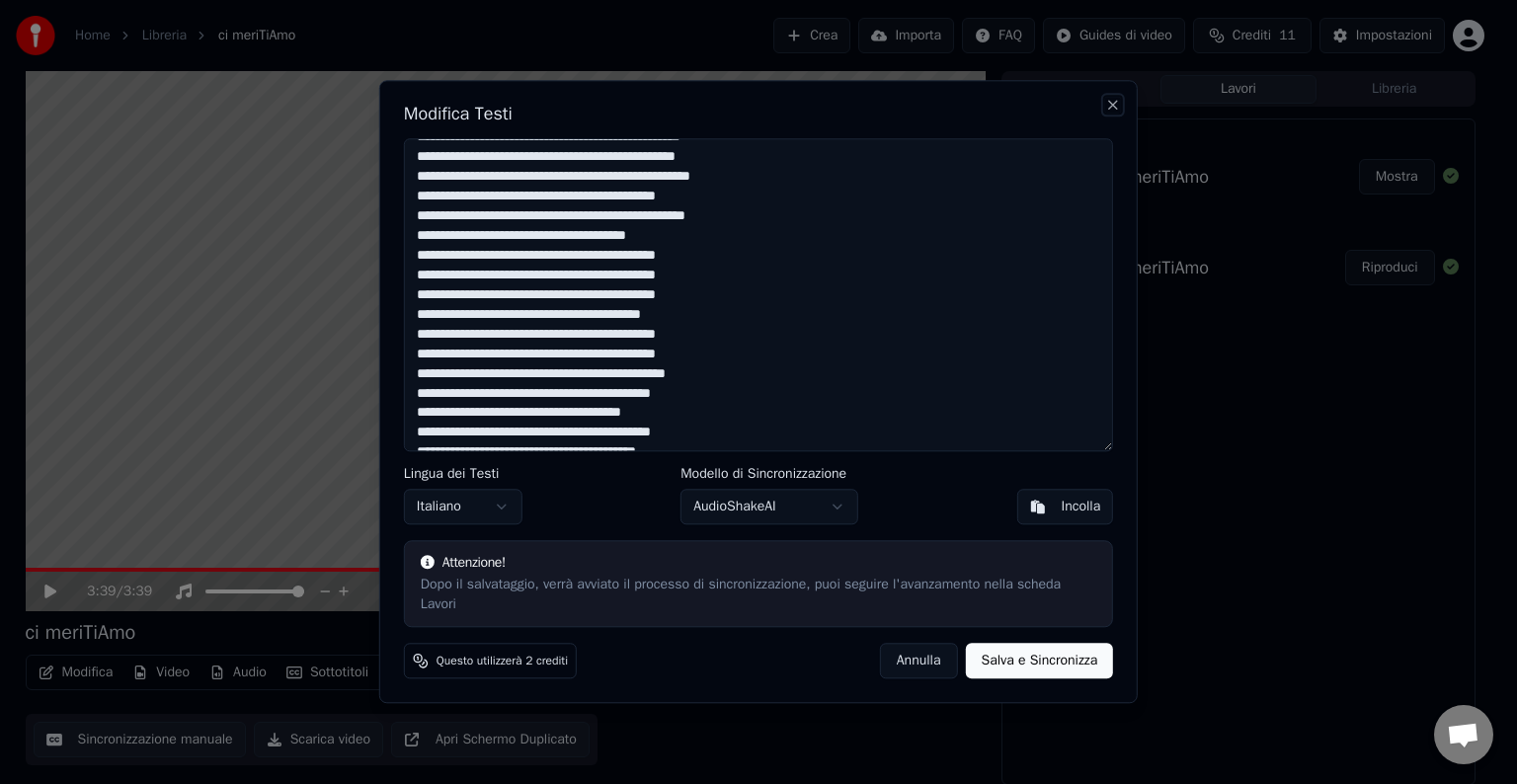 click on "Close" at bounding box center [1113, 105] 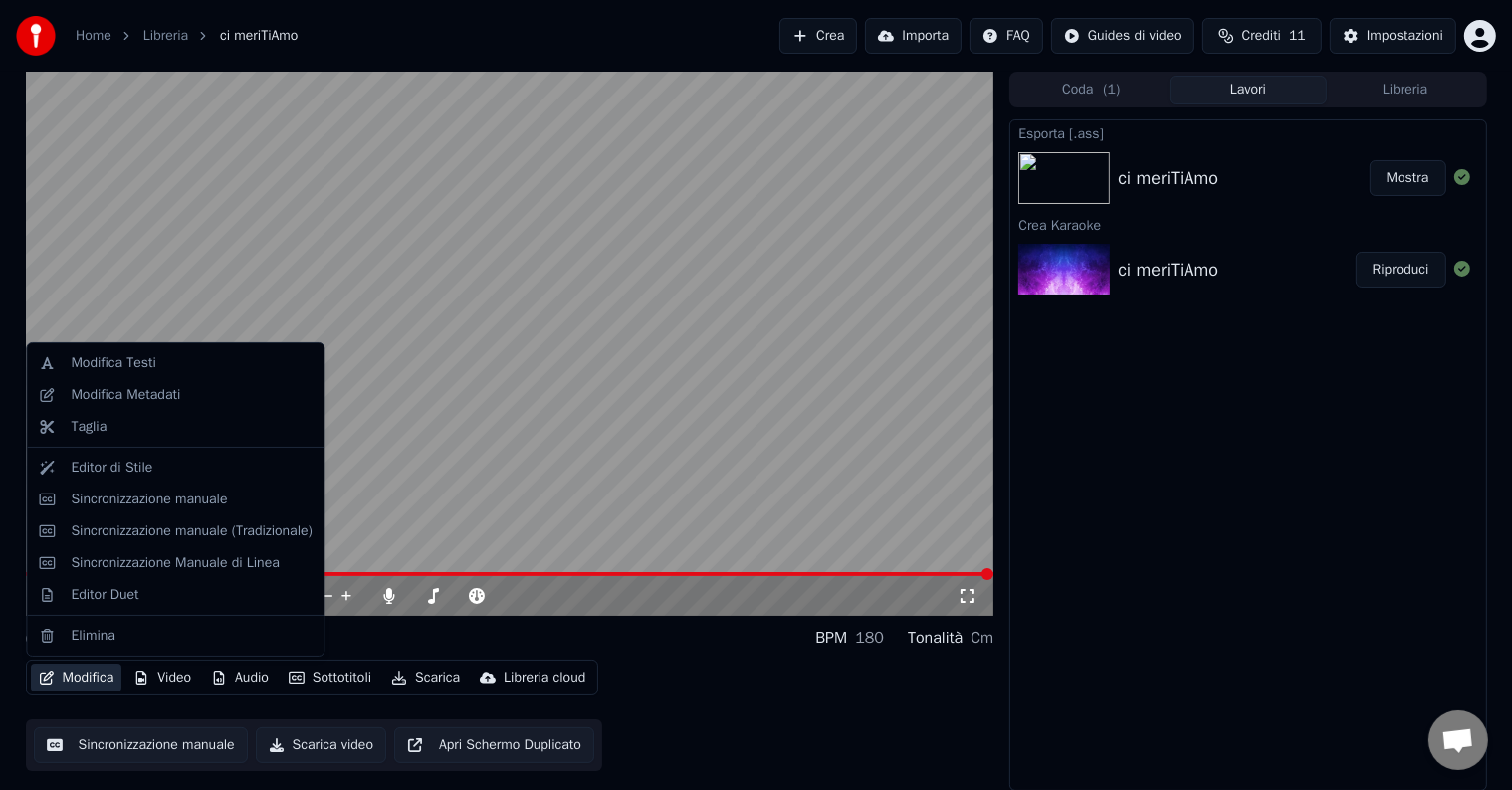 click on "Modifica" at bounding box center (77, 678) 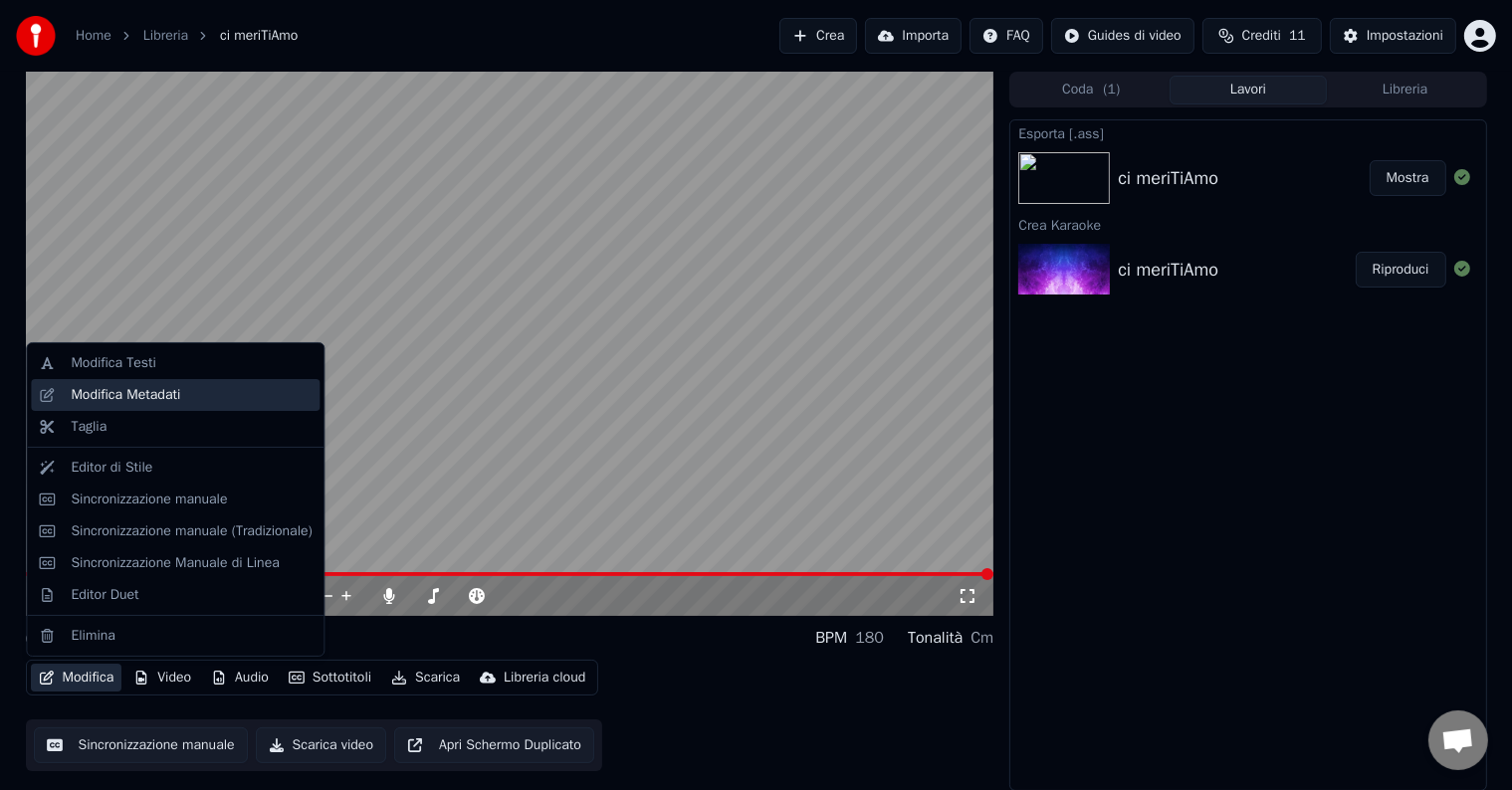 click on "Modifica Metadati" at bounding box center [191, 395] 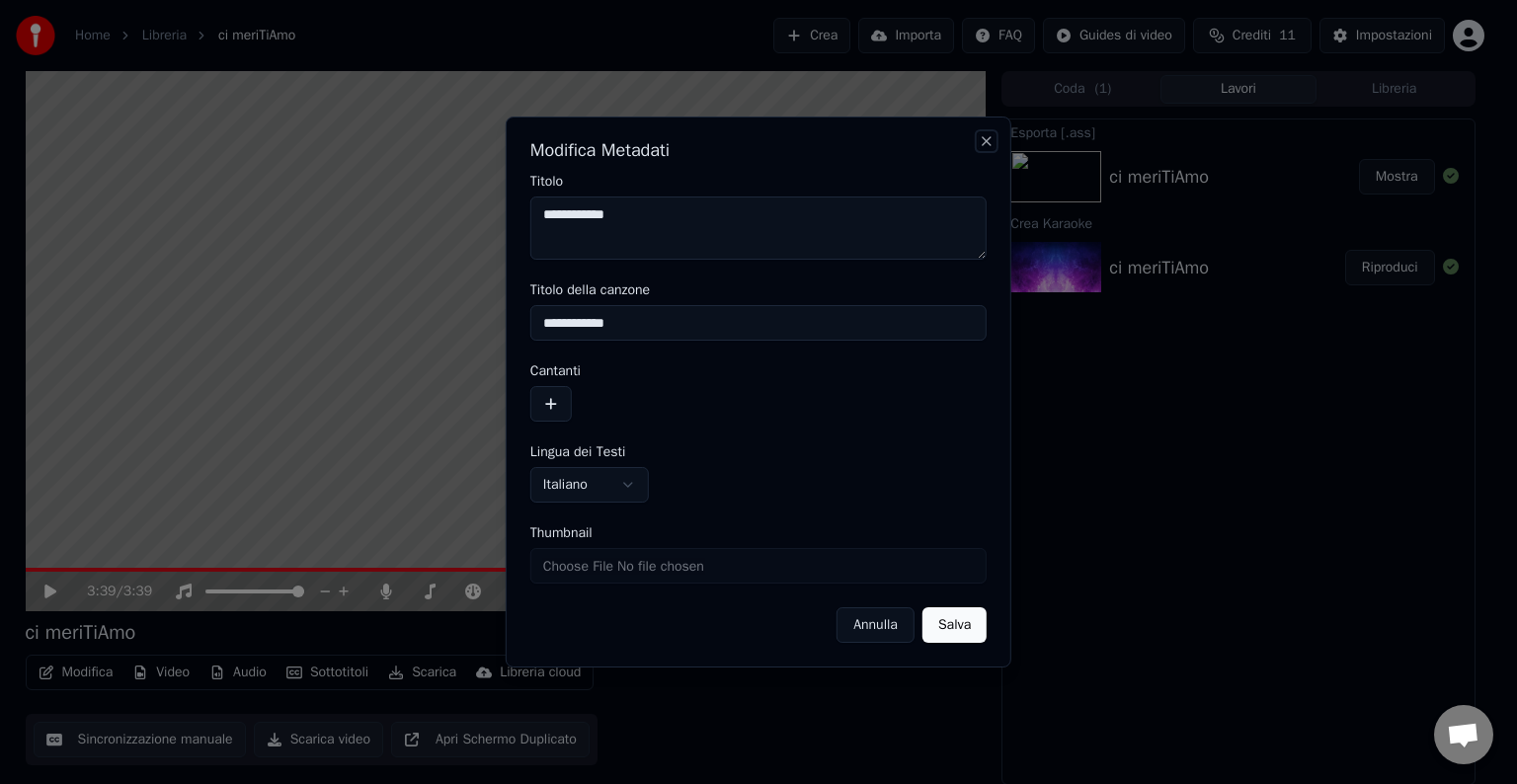 click on "Close" at bounding box center [987, 141] 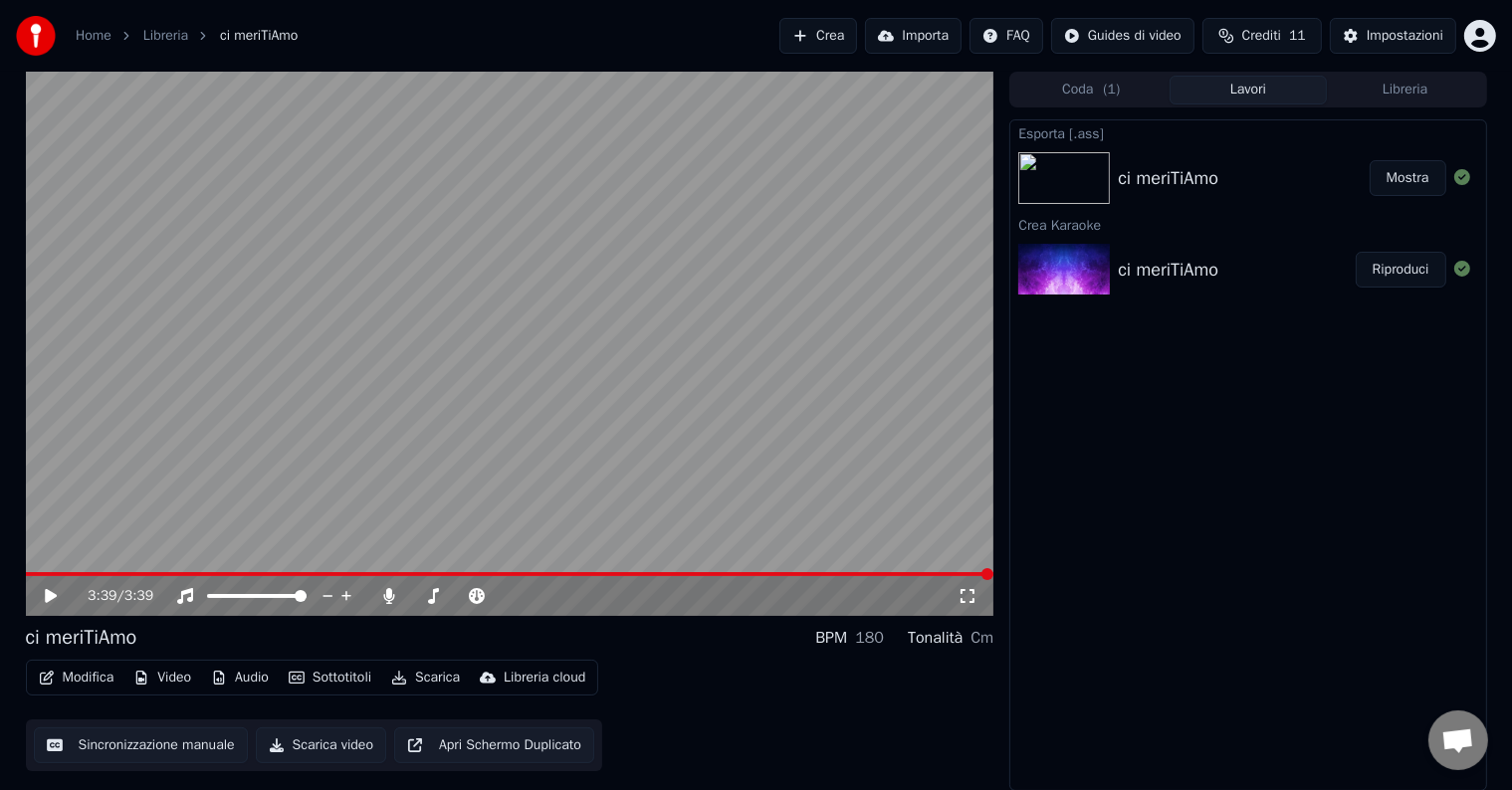 click on "Video" at bounding box center (162, 678) 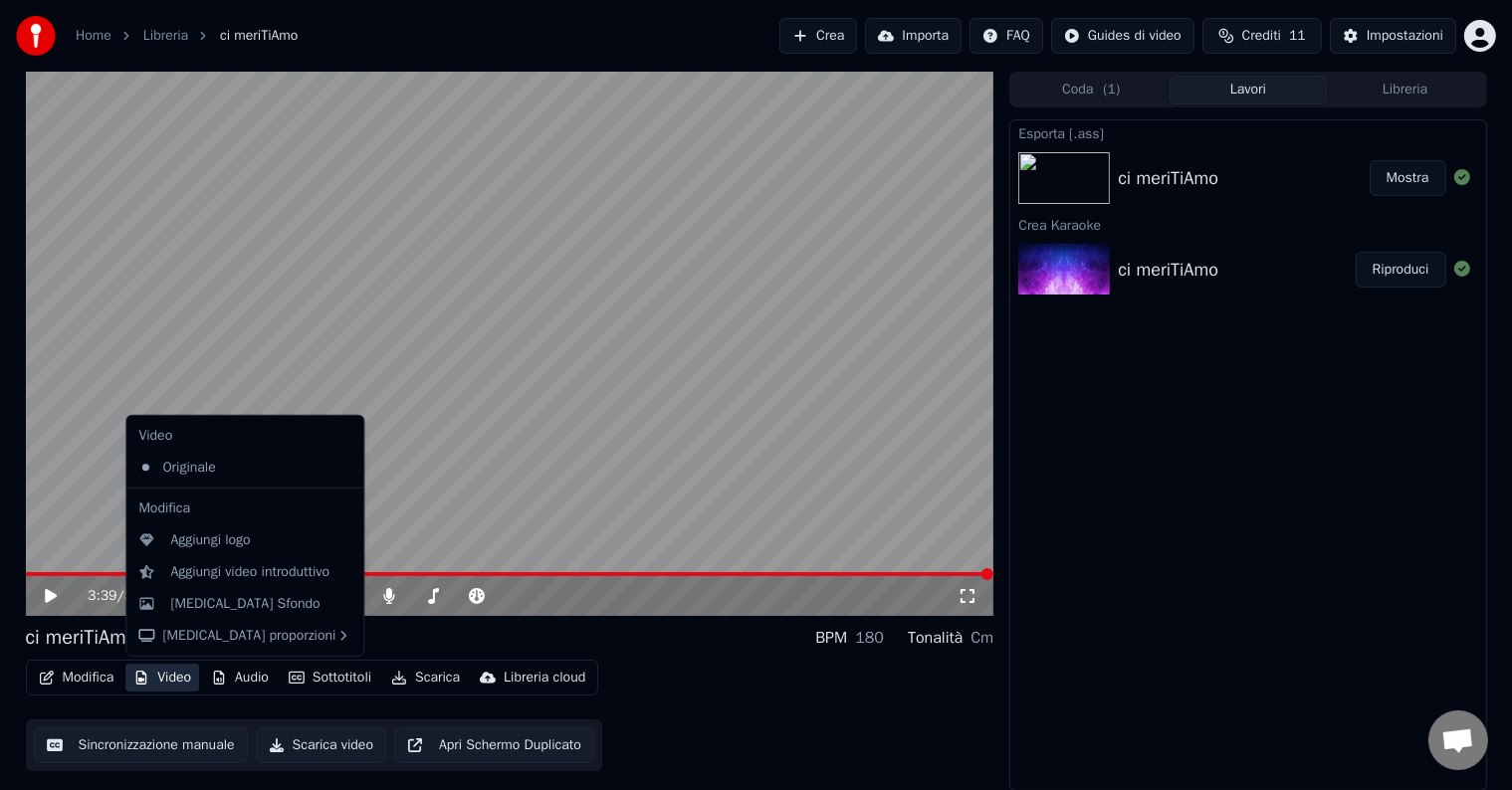 drag, startPoint x: 233, startPoint y: 537, endPoint x: 255, endPoint y: 608, distance: 74.330344 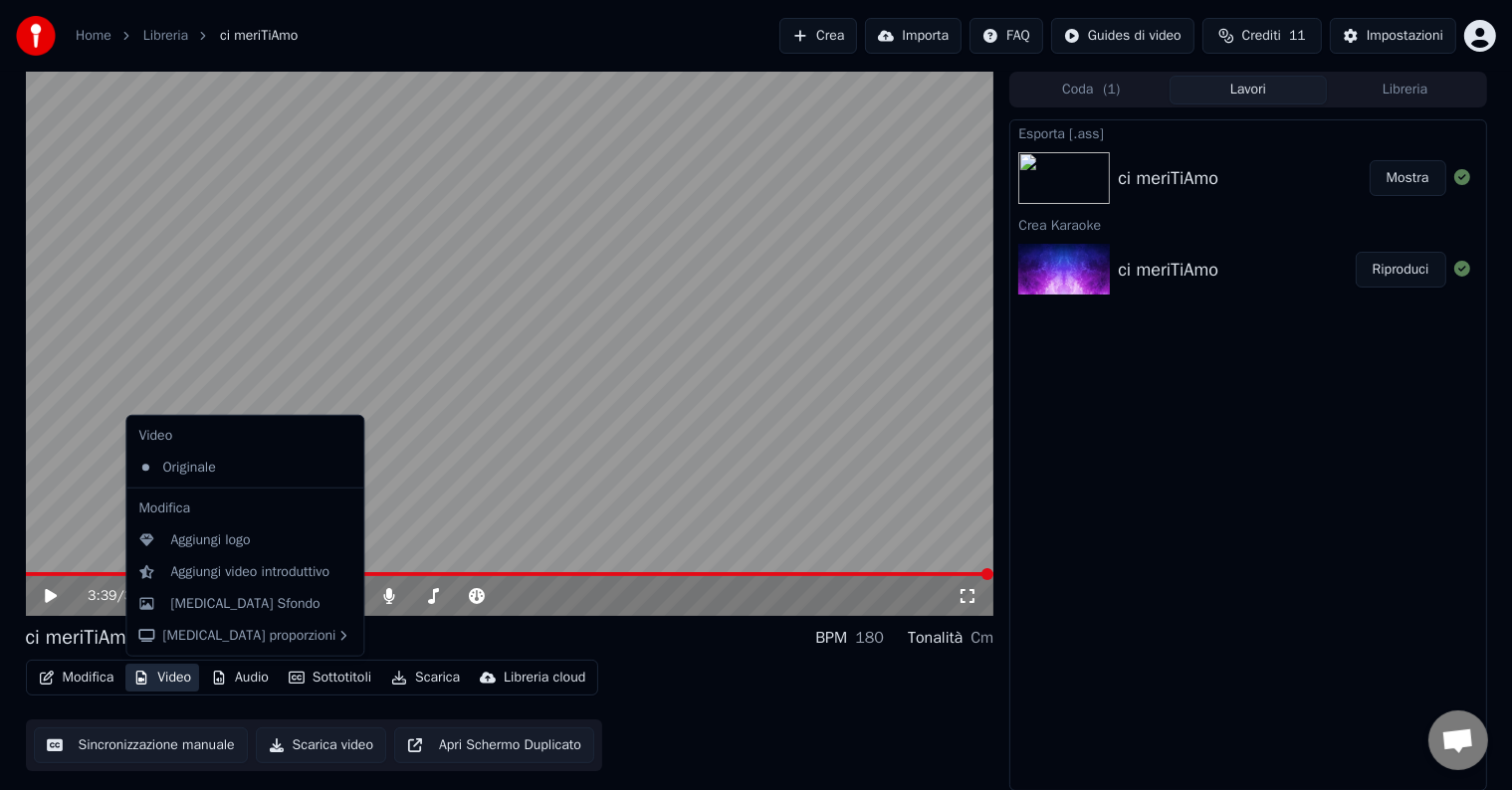 click on "Video" at bounding box center (162, 678) 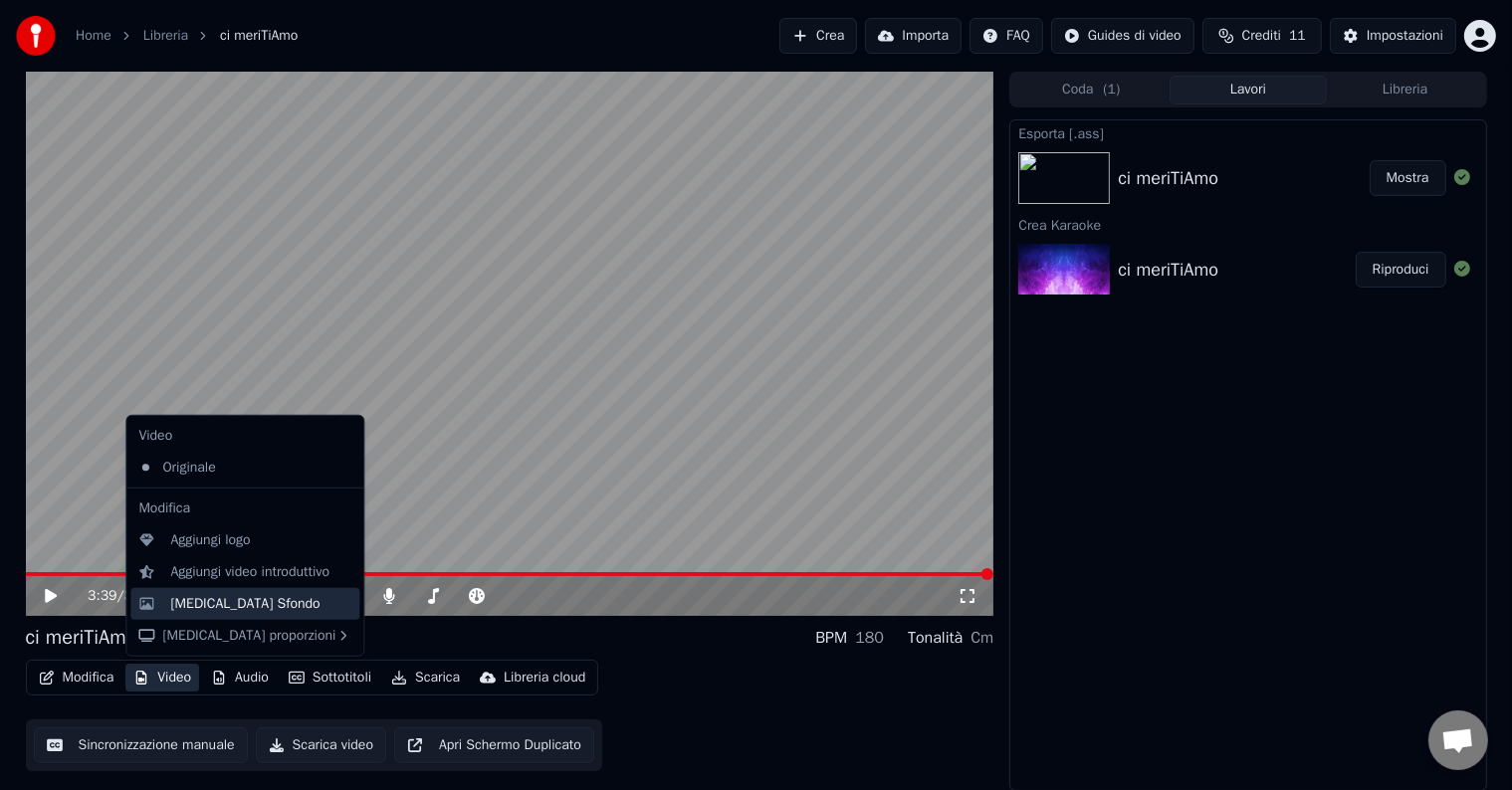 click on "[MEDICAL_DATA] Sfondo" at bounding box center [261, 604] 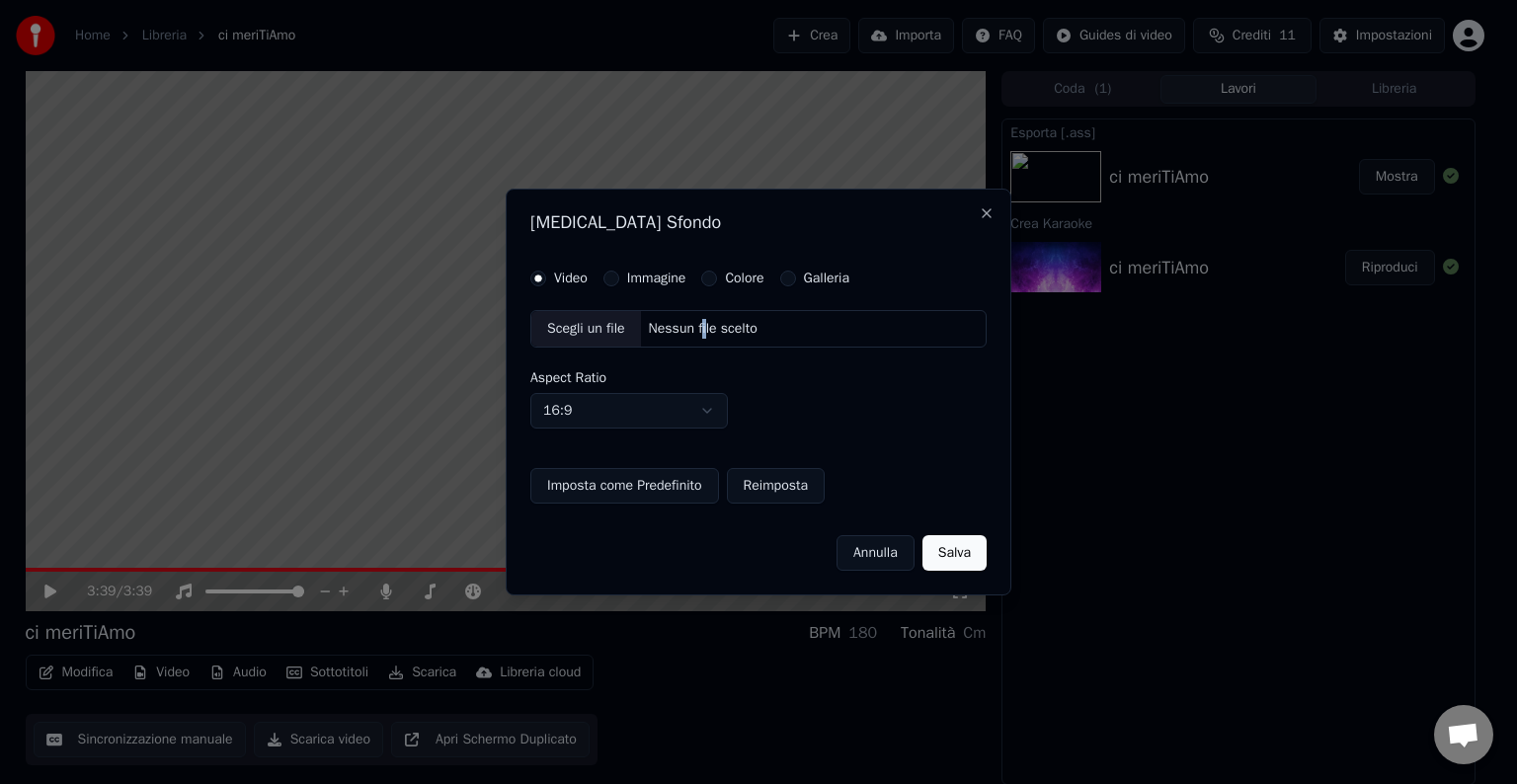 click on "Nessun file scelto" at bounding box center (703, 329) 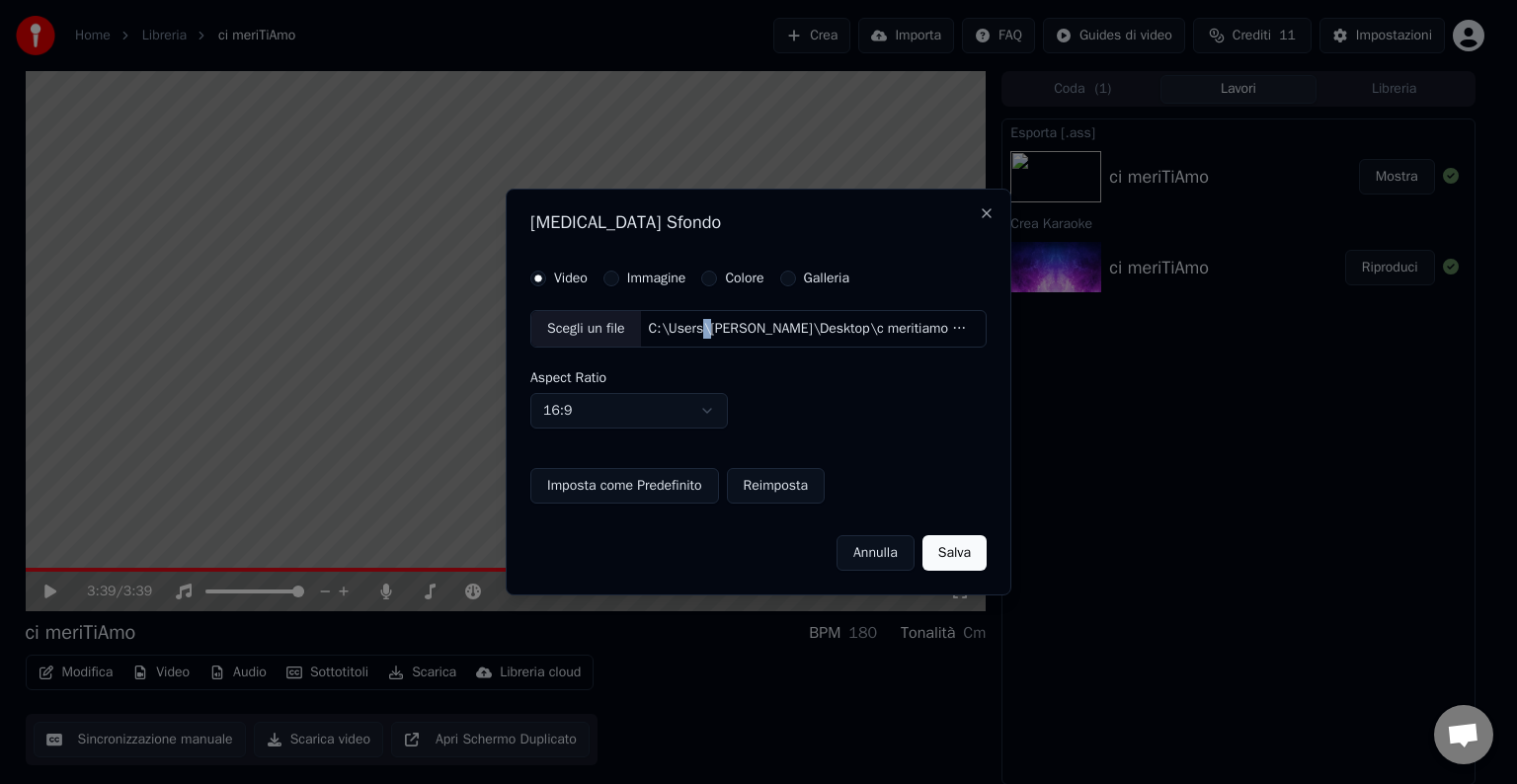 click on "Salva" at bounding box center (954, 553) 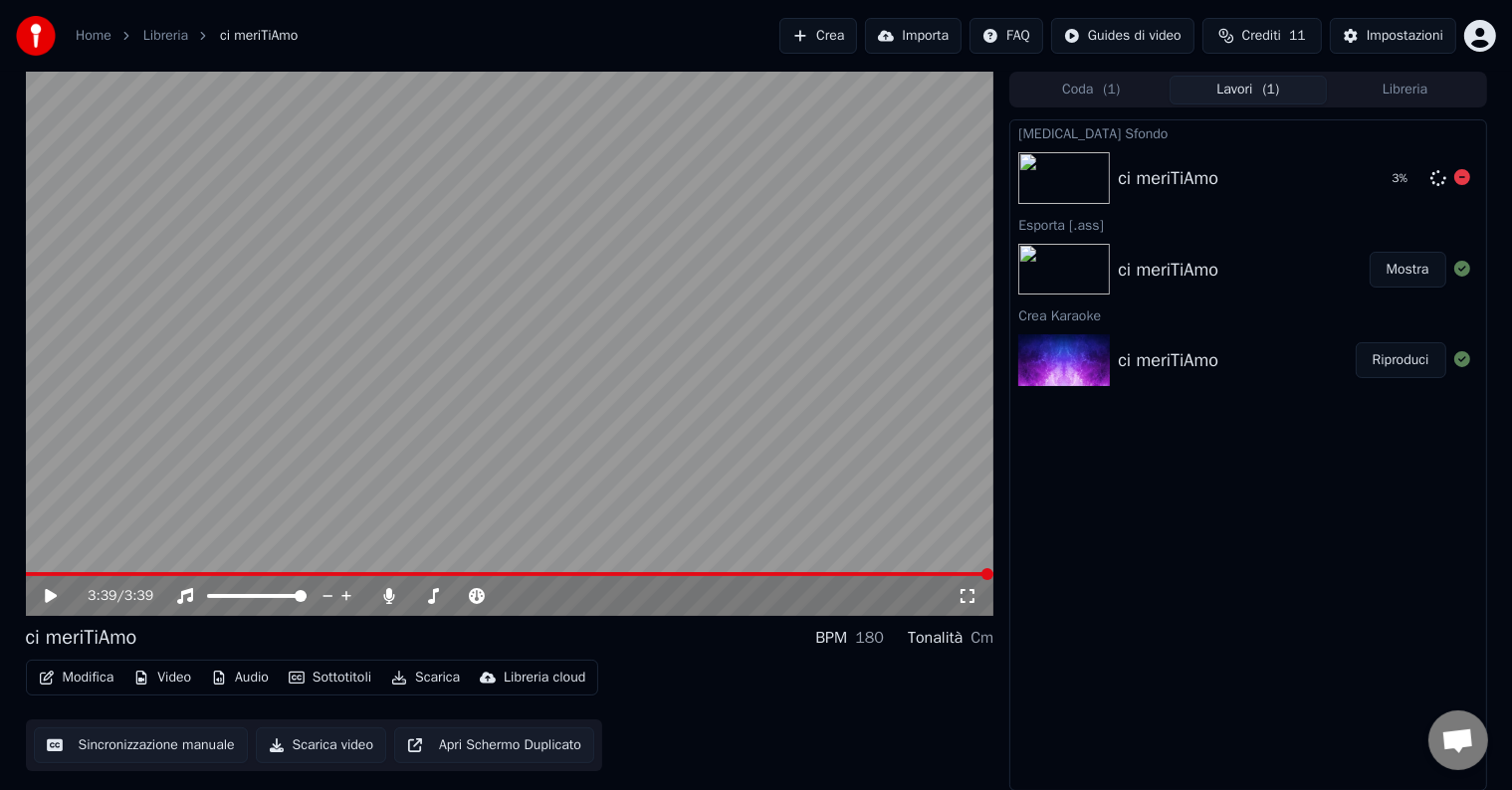 click on "ci meriTiAmo 3 %" at bounding box center (1247, 178) 